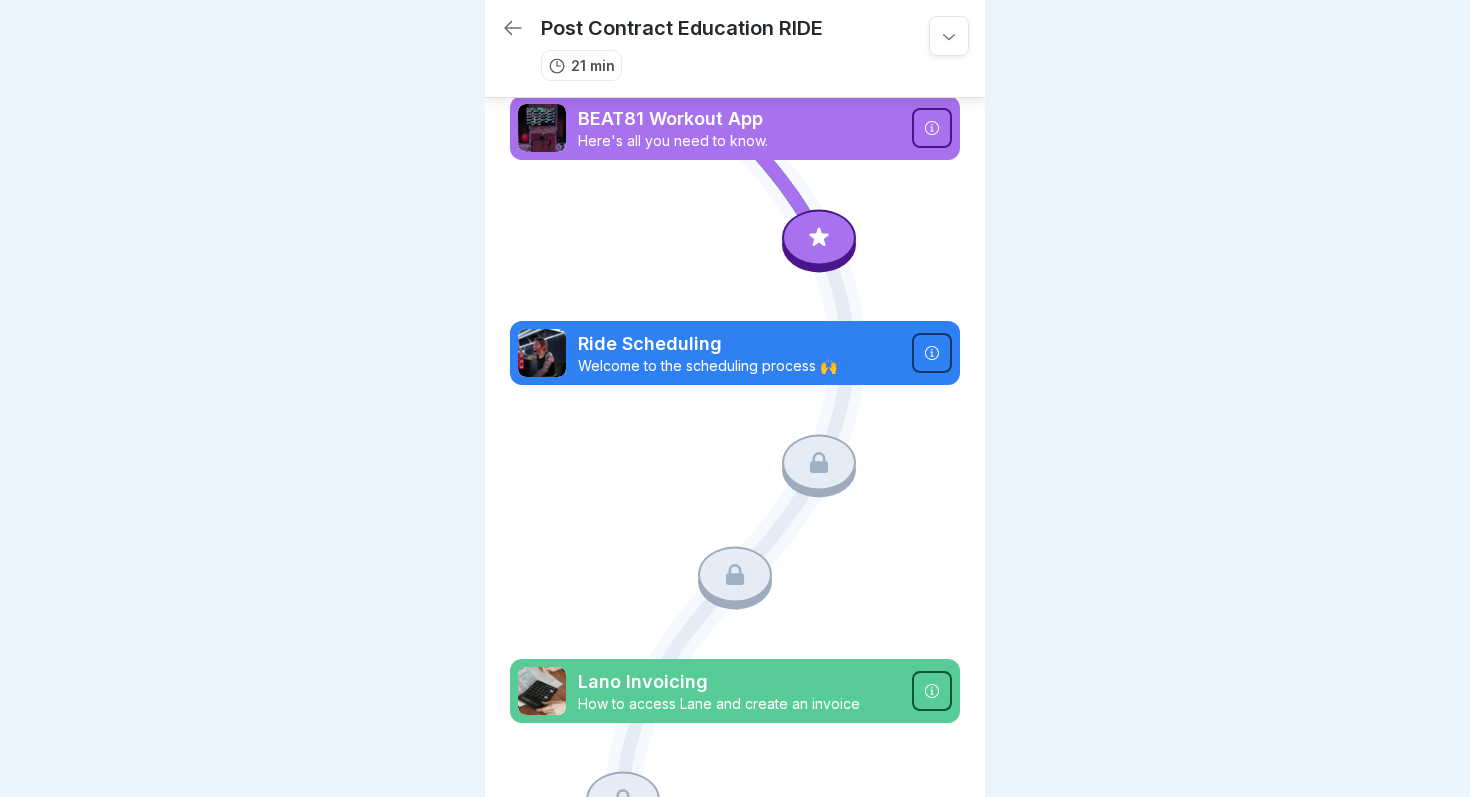 scroll, scrollTop: 0, scrollLeft: 0, axis: both 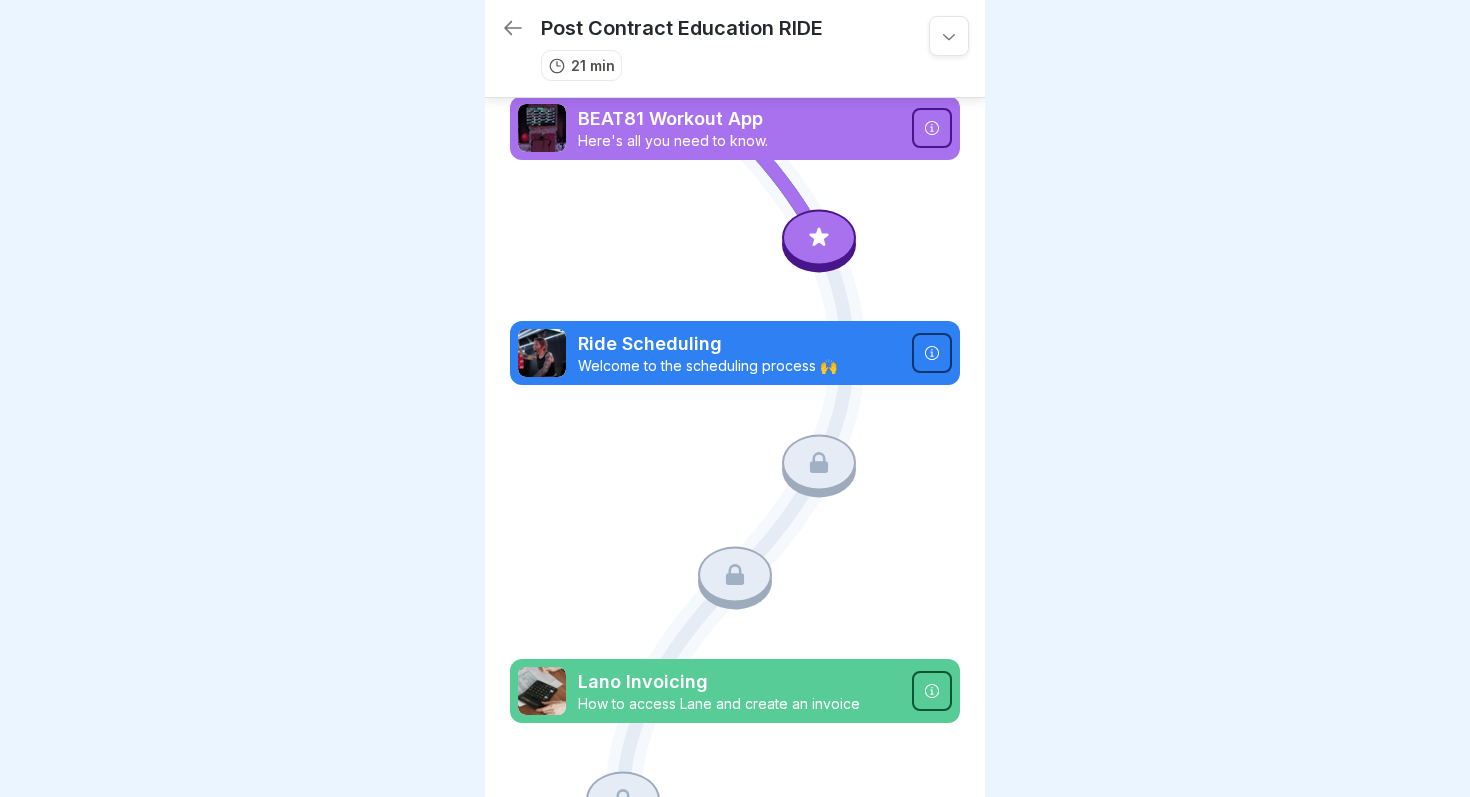 click 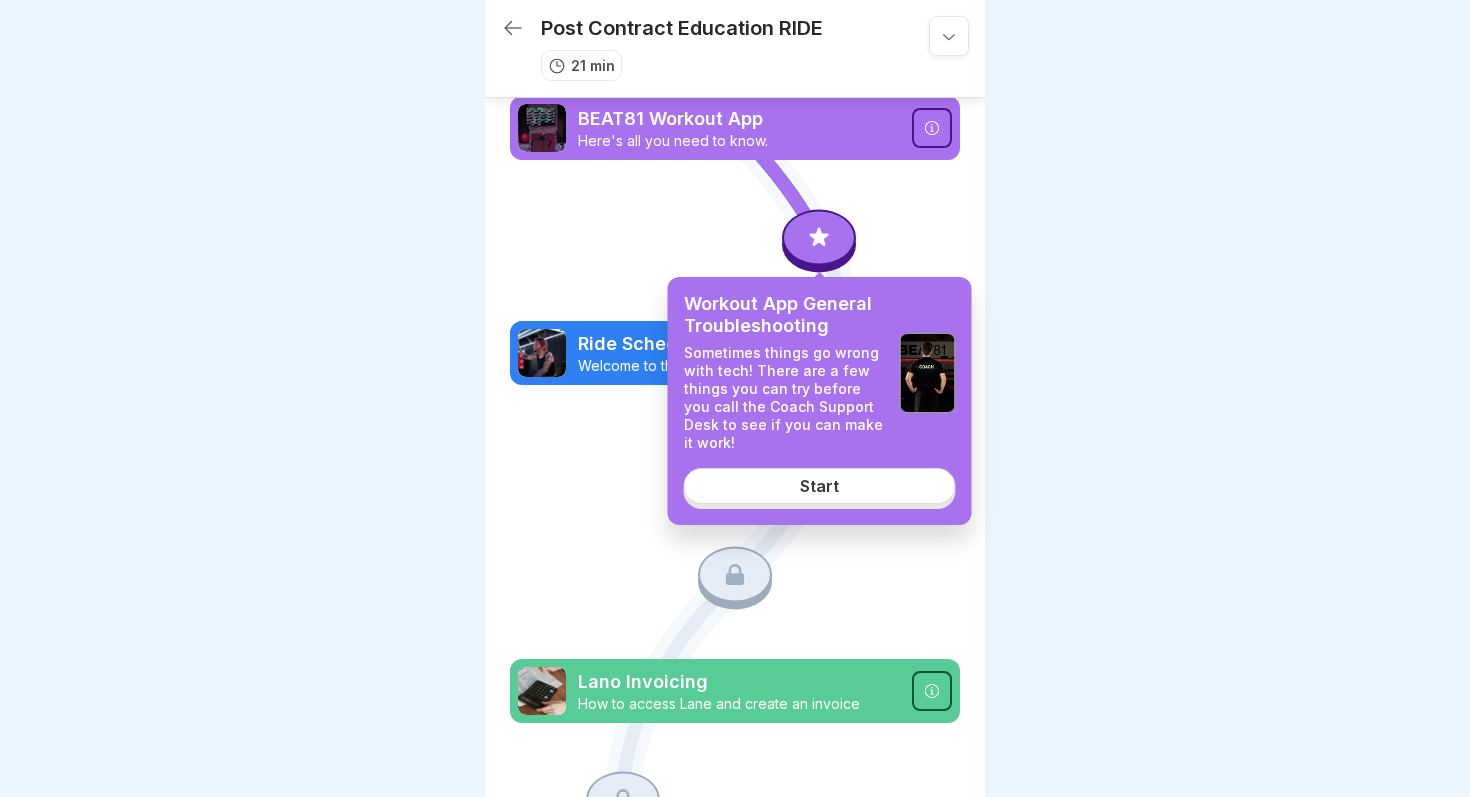 click on "Start" at bounding box center (819, 486) 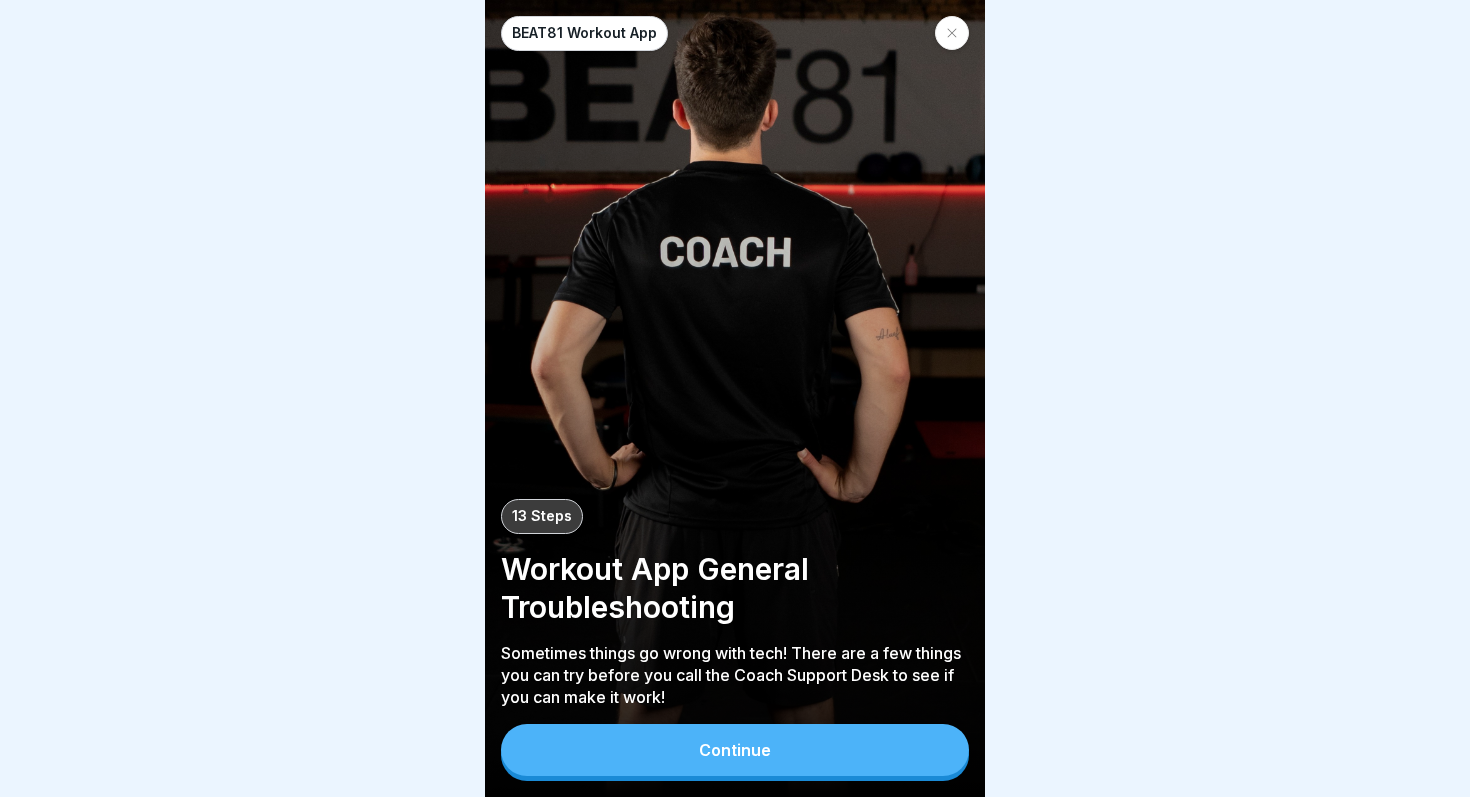click on "Continue" at bounding box center [735, 750] 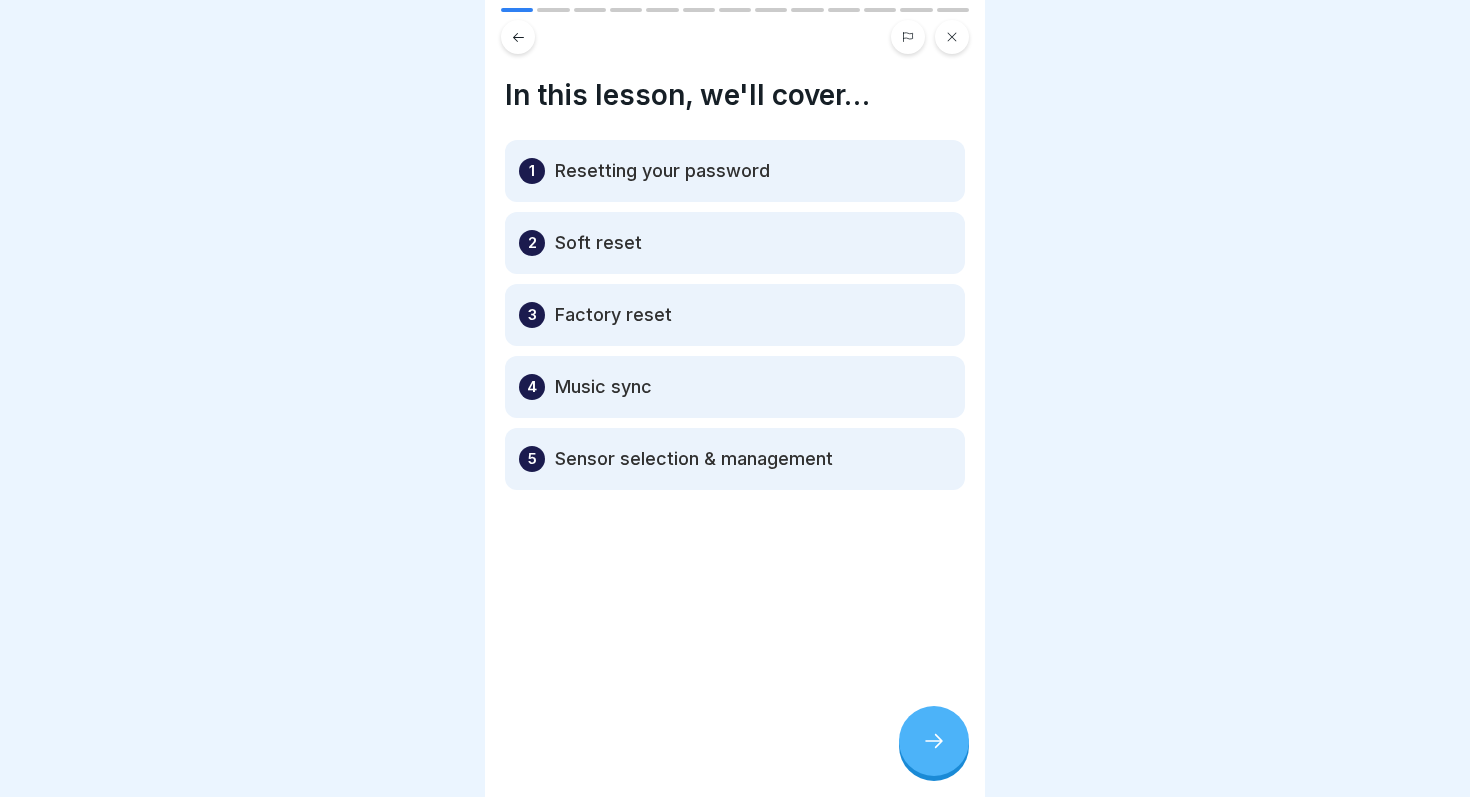 click at bounding box center [934, 741] 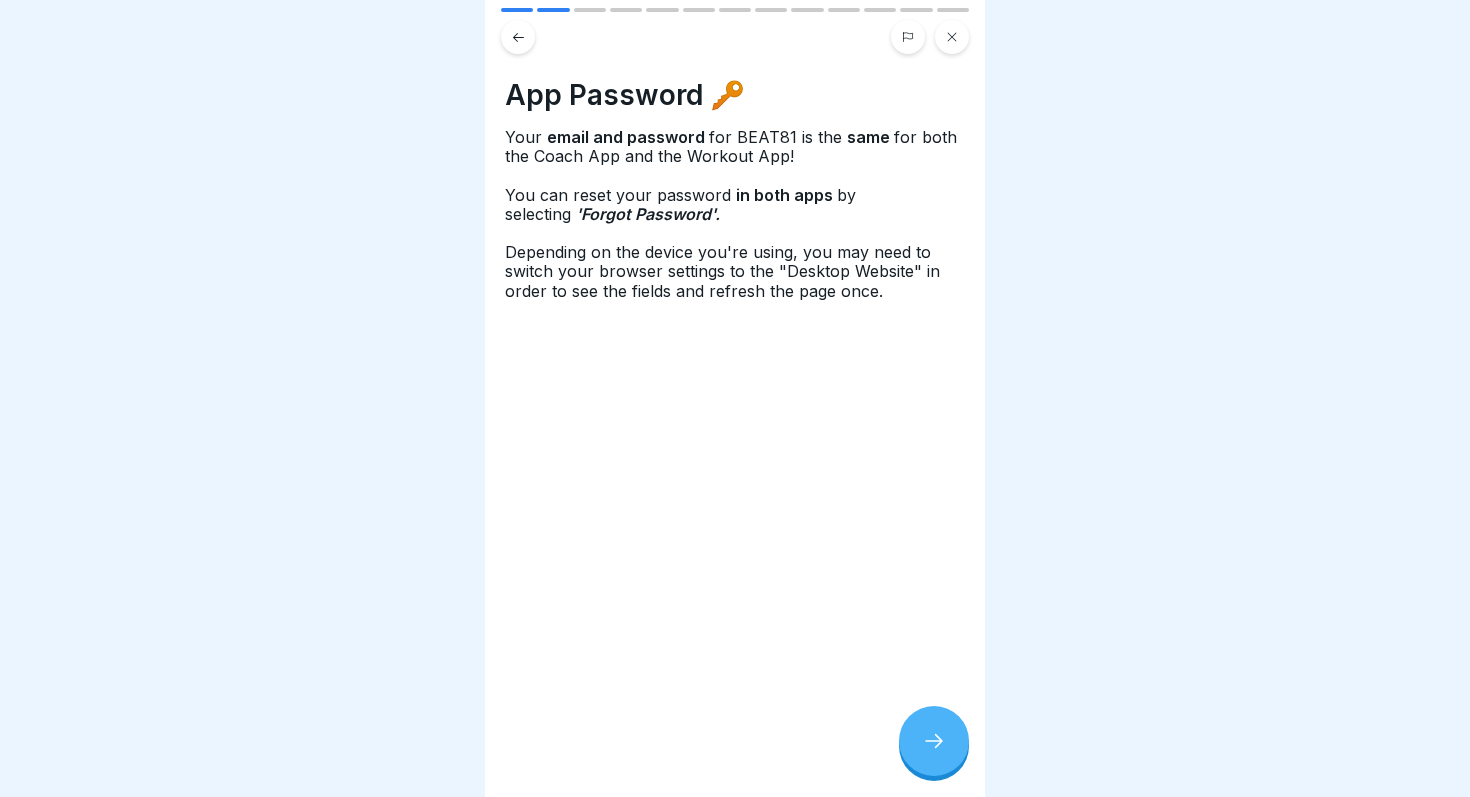 click at bounding box center [934, 741] 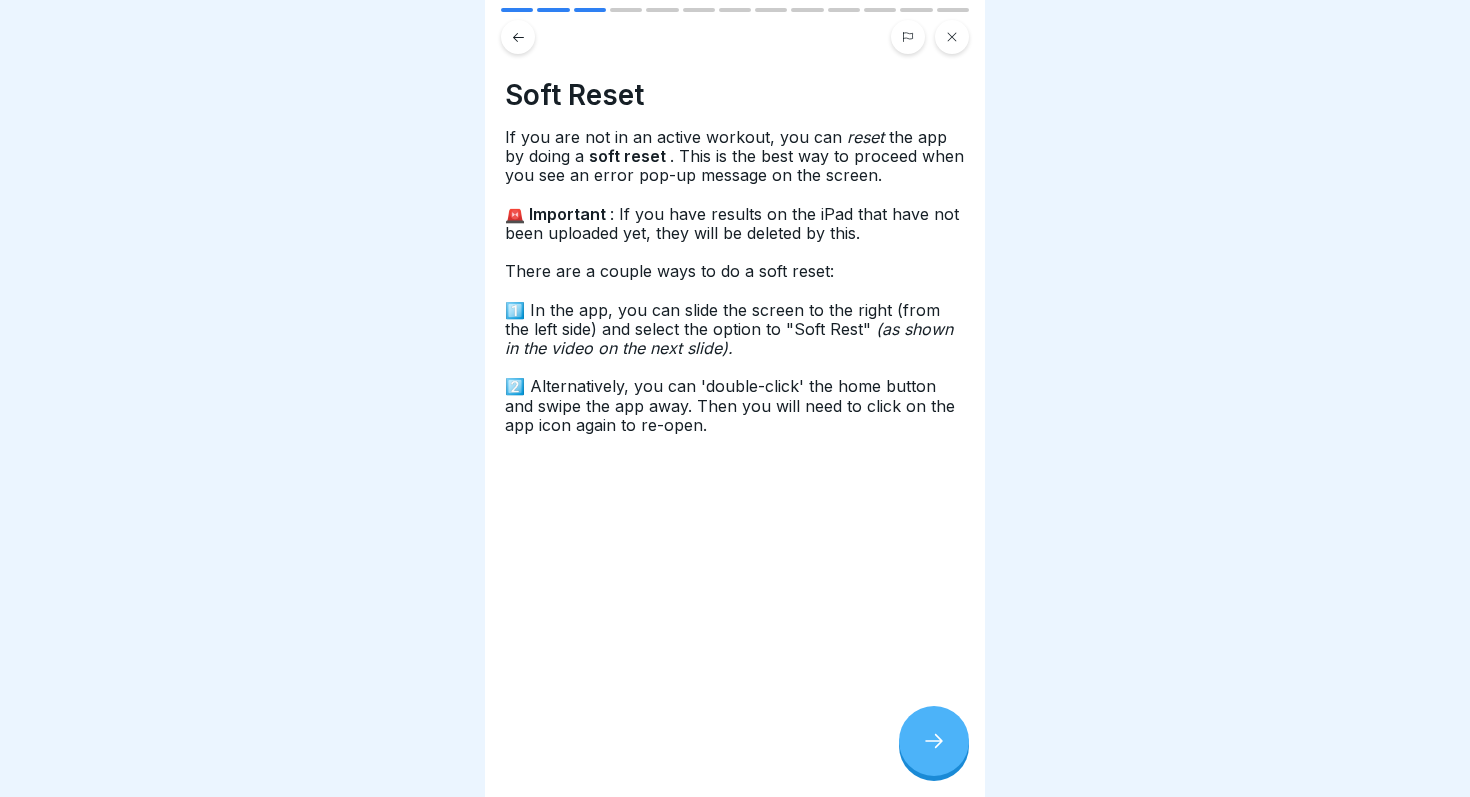 click at bounding box center (934, 741) 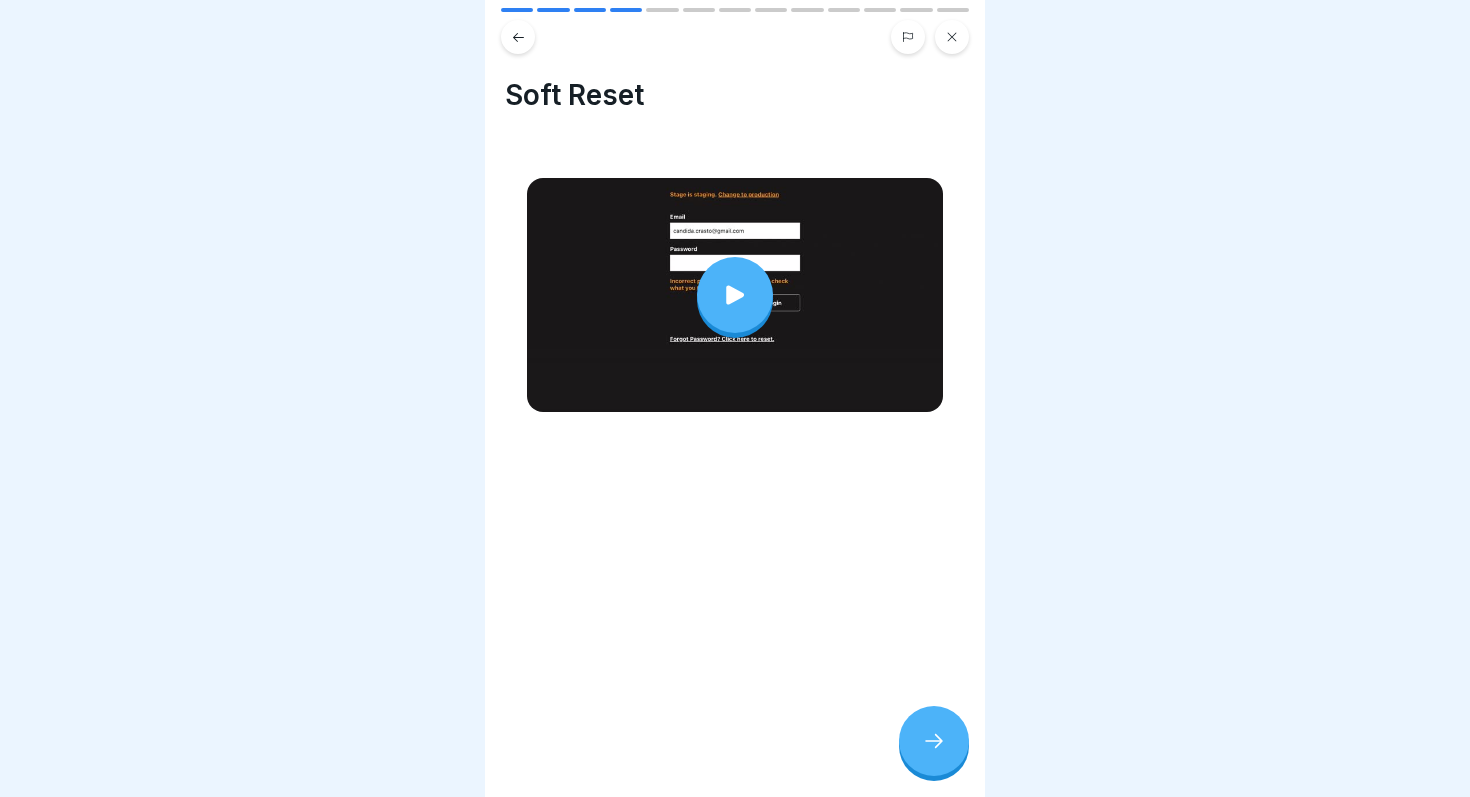 click at bounding box center [735, 295] 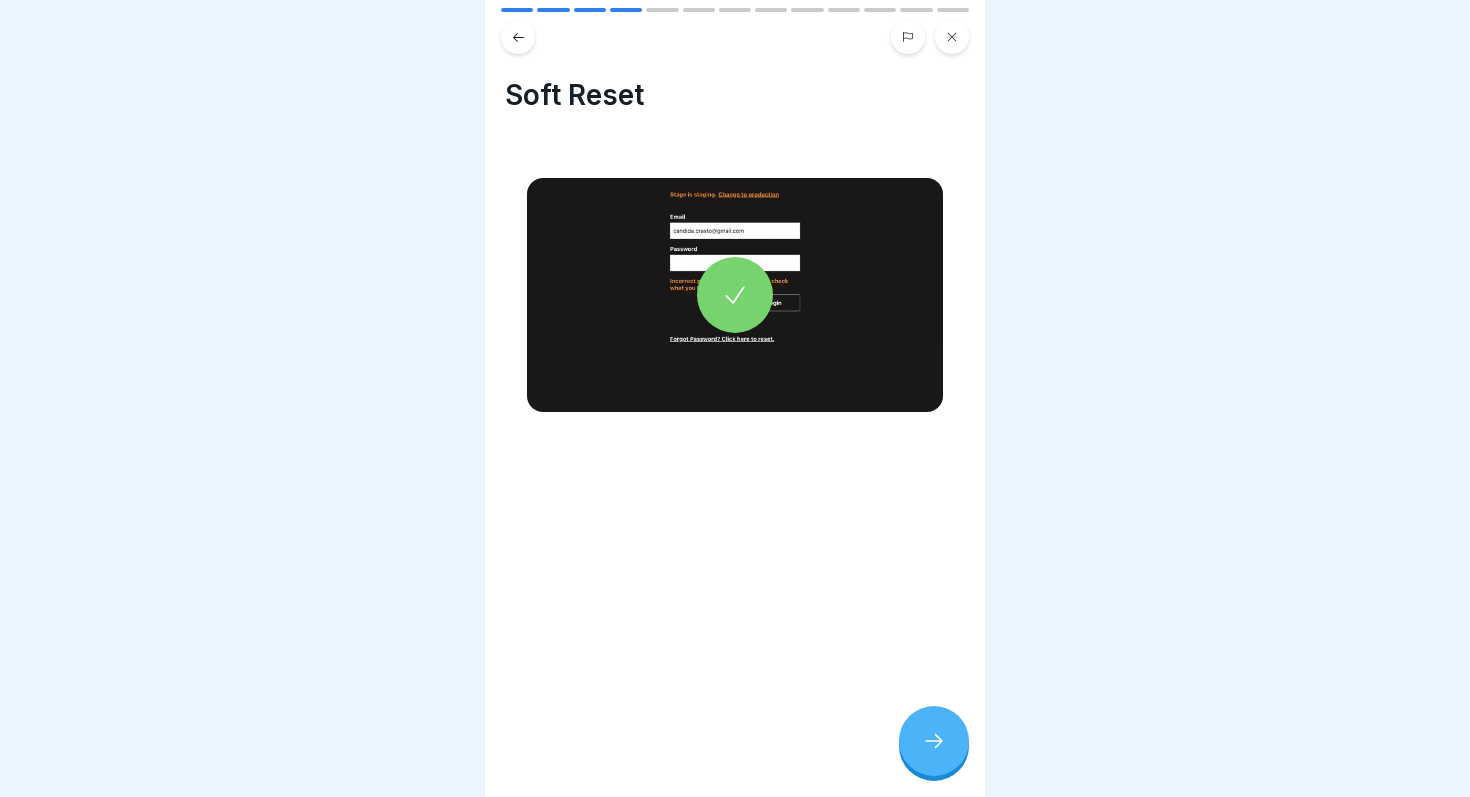 click at bounding box center [934, 741] 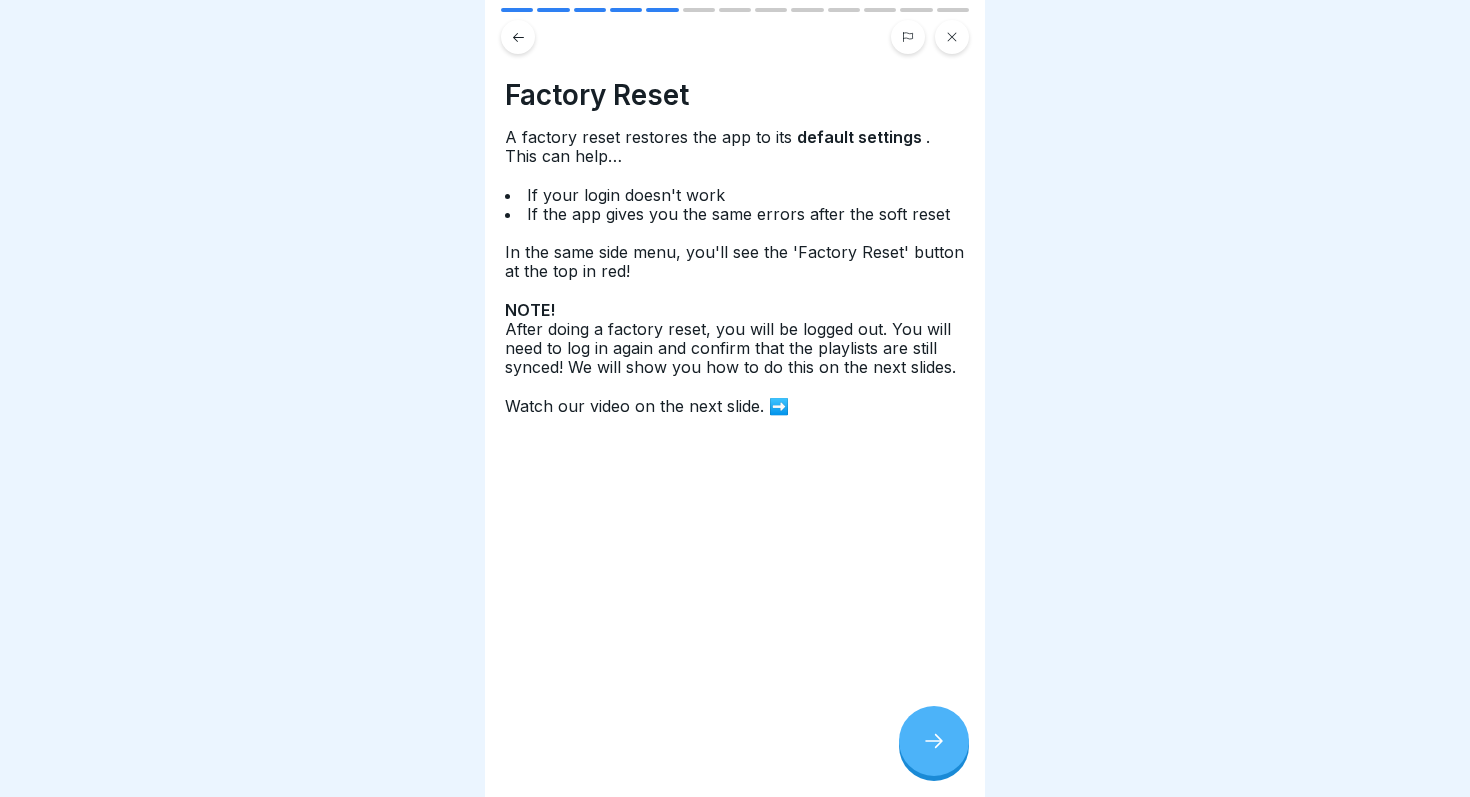 click at bounding box center (934, 741) 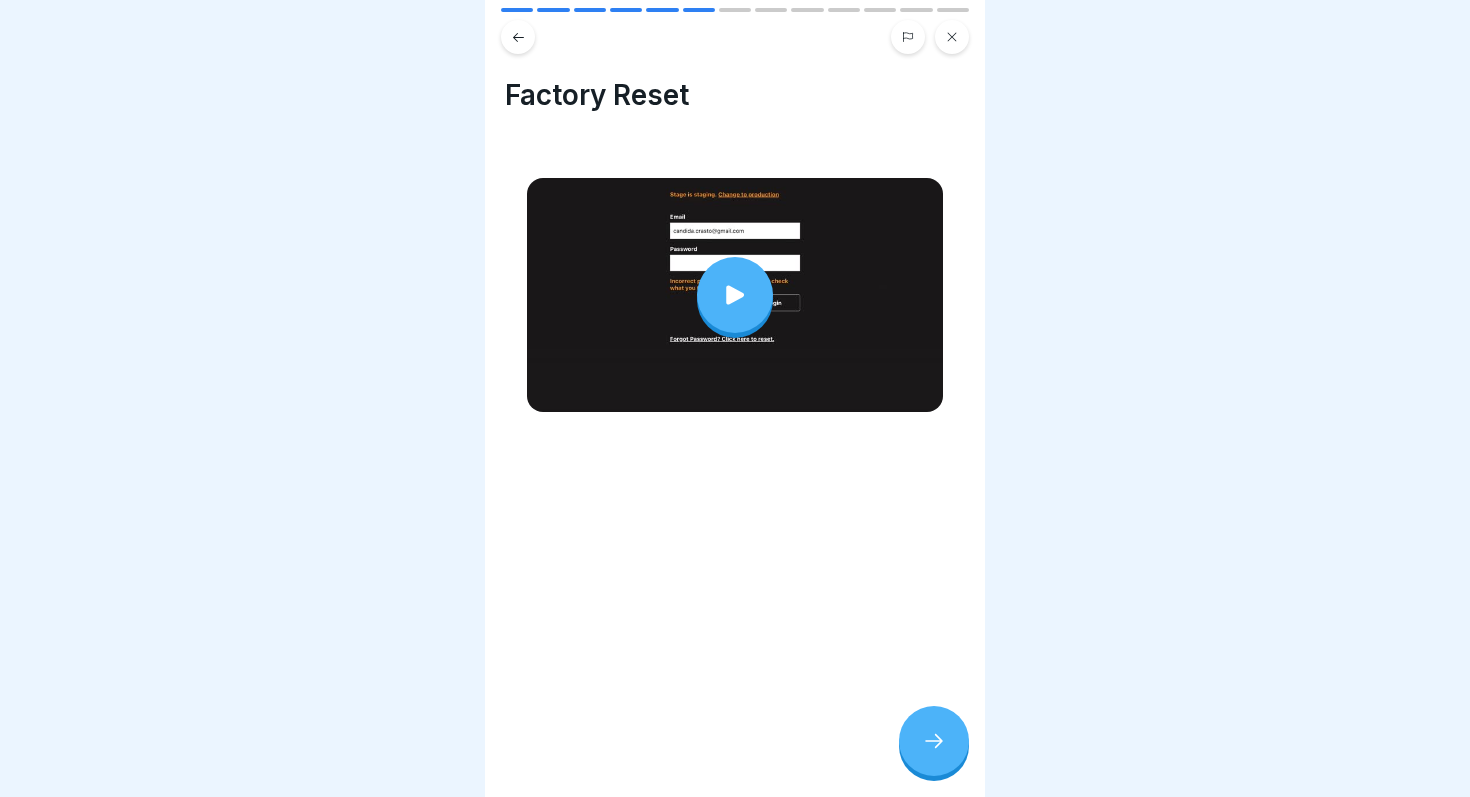 click 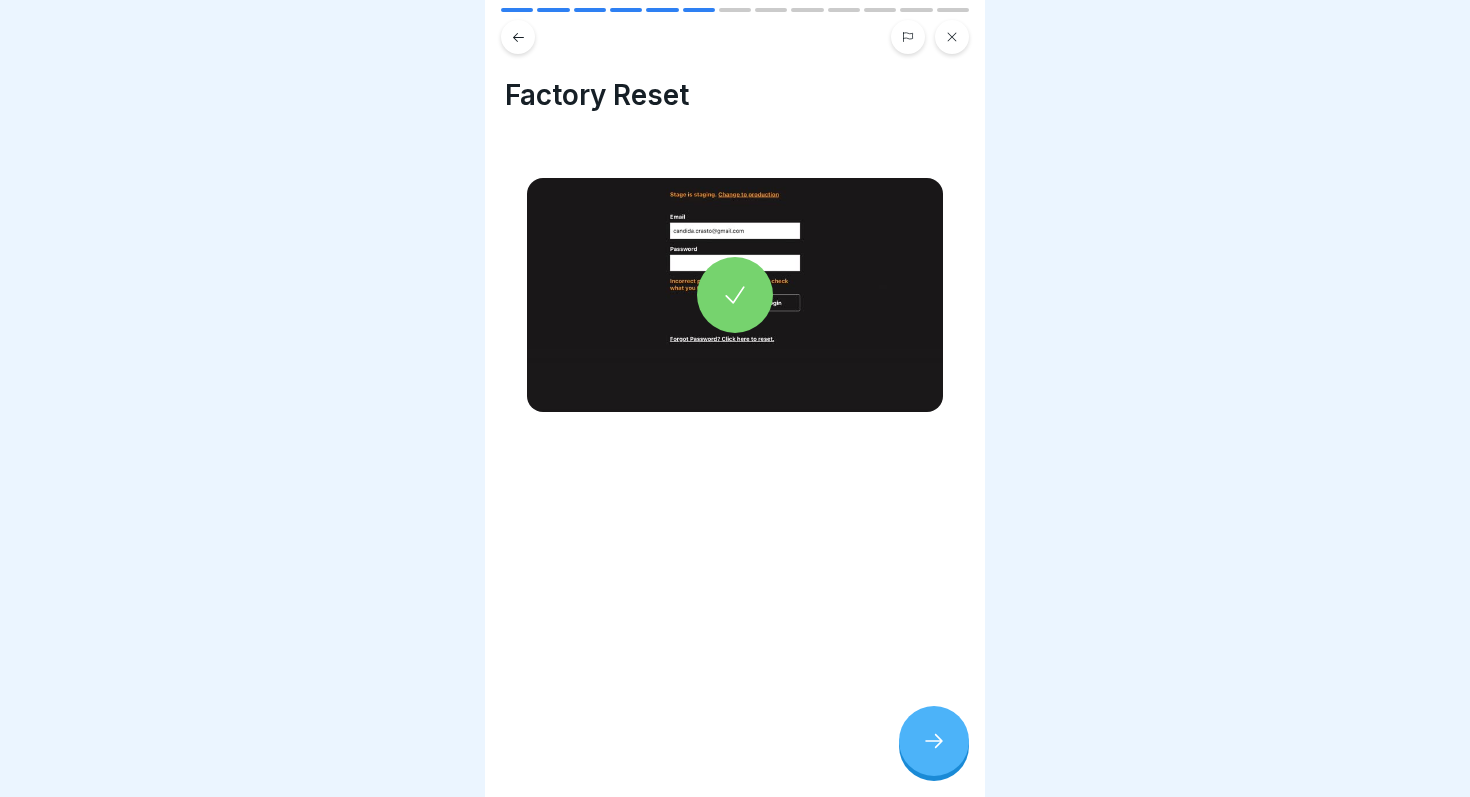 click 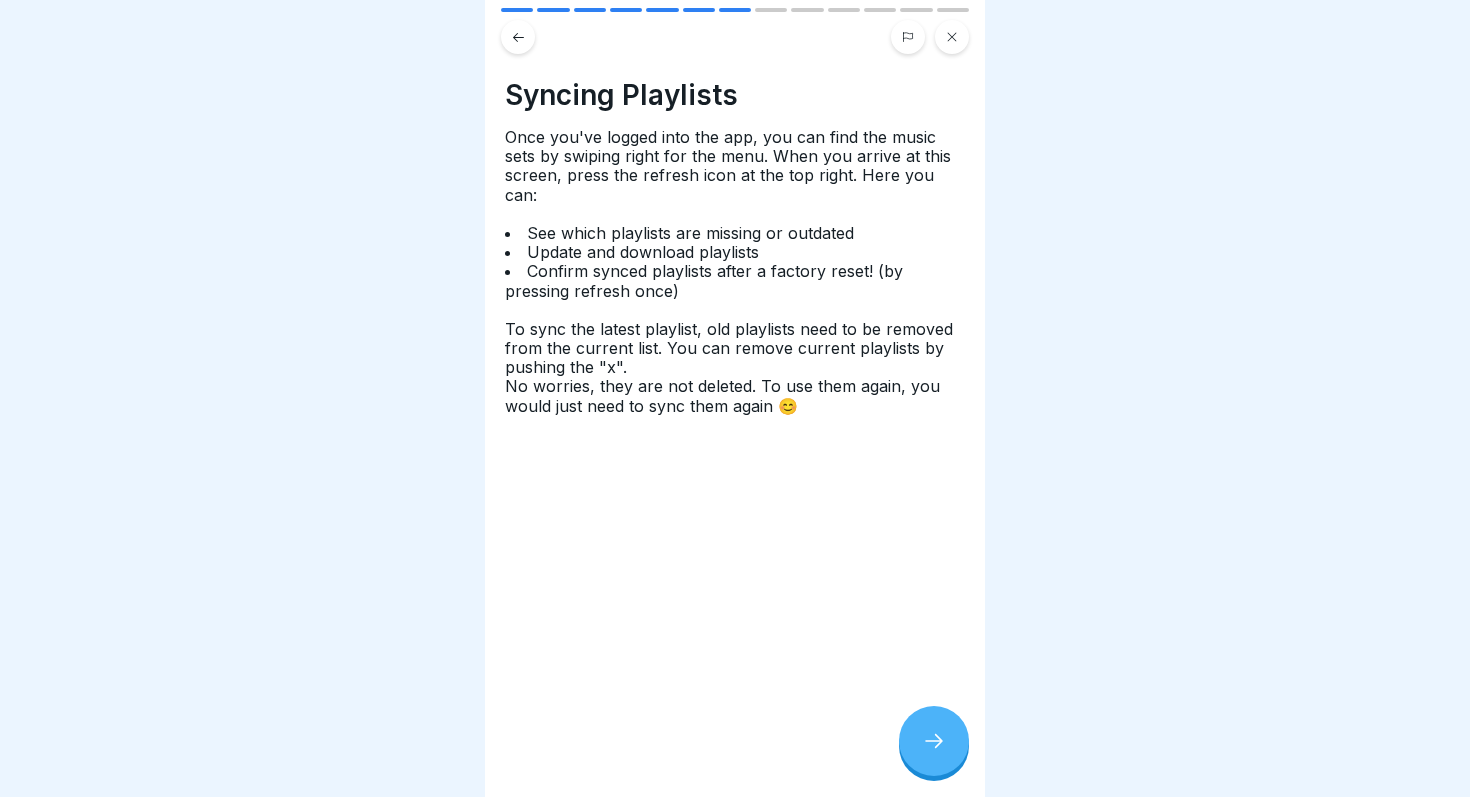 click 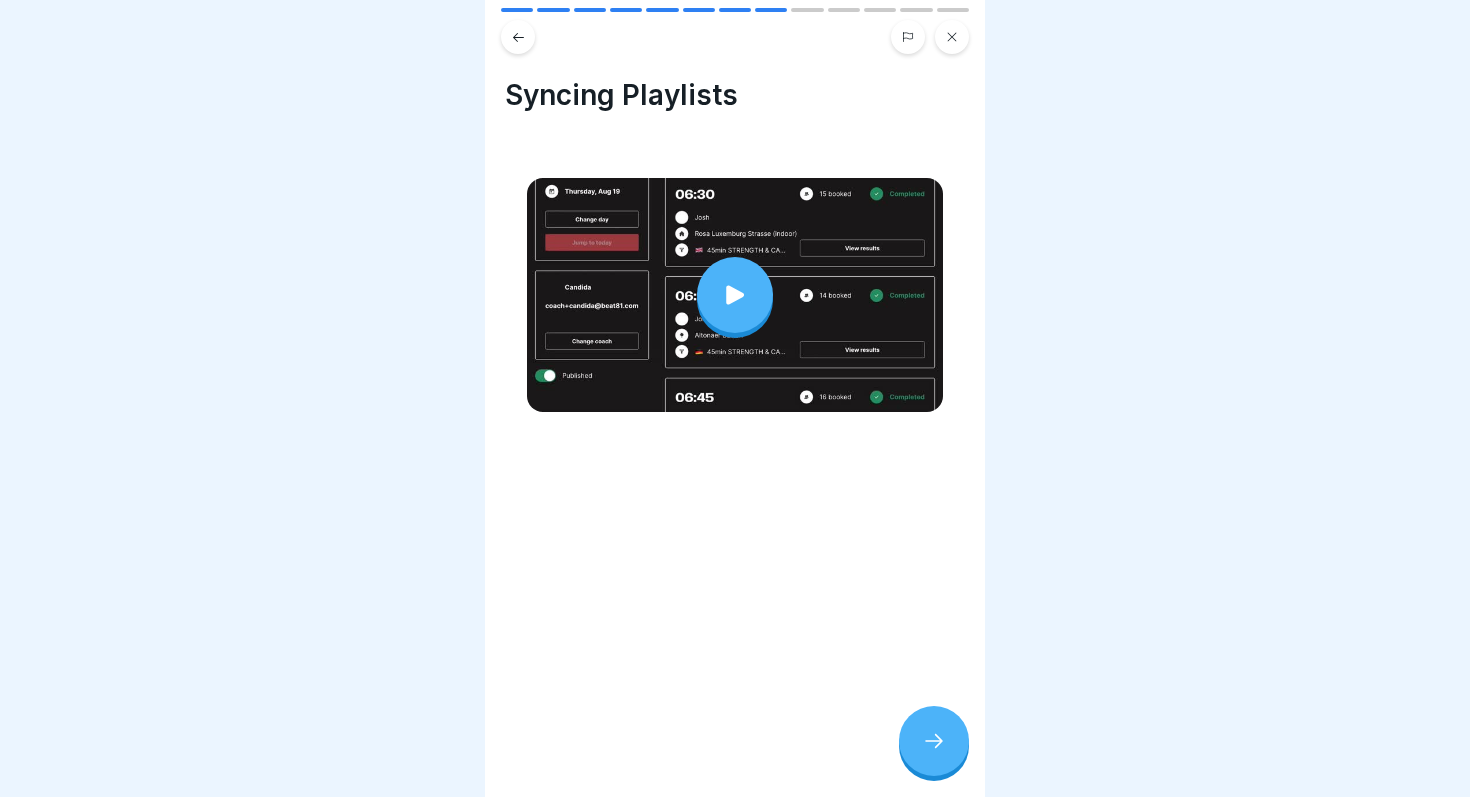 click 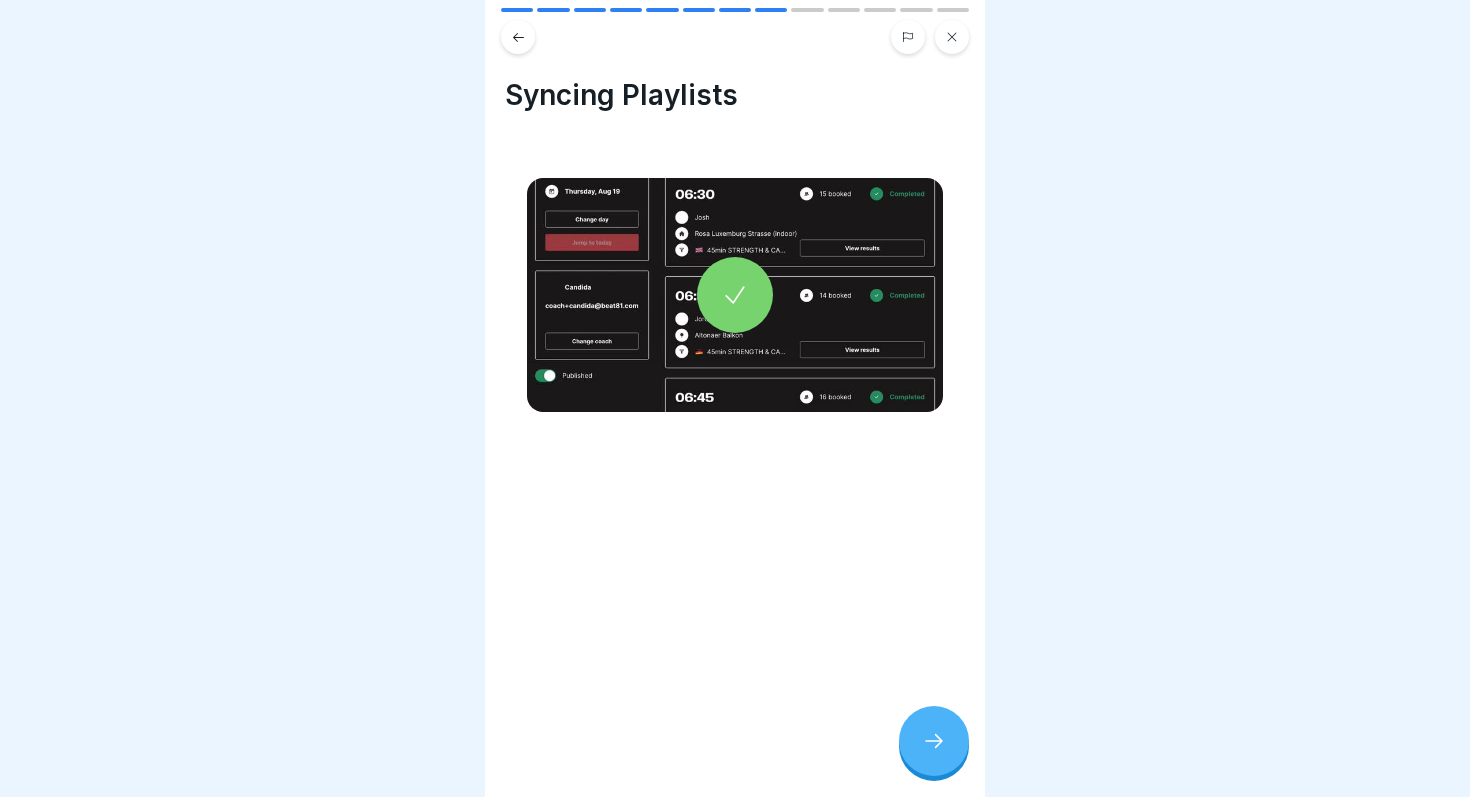 click at bounding box center (934, 741) 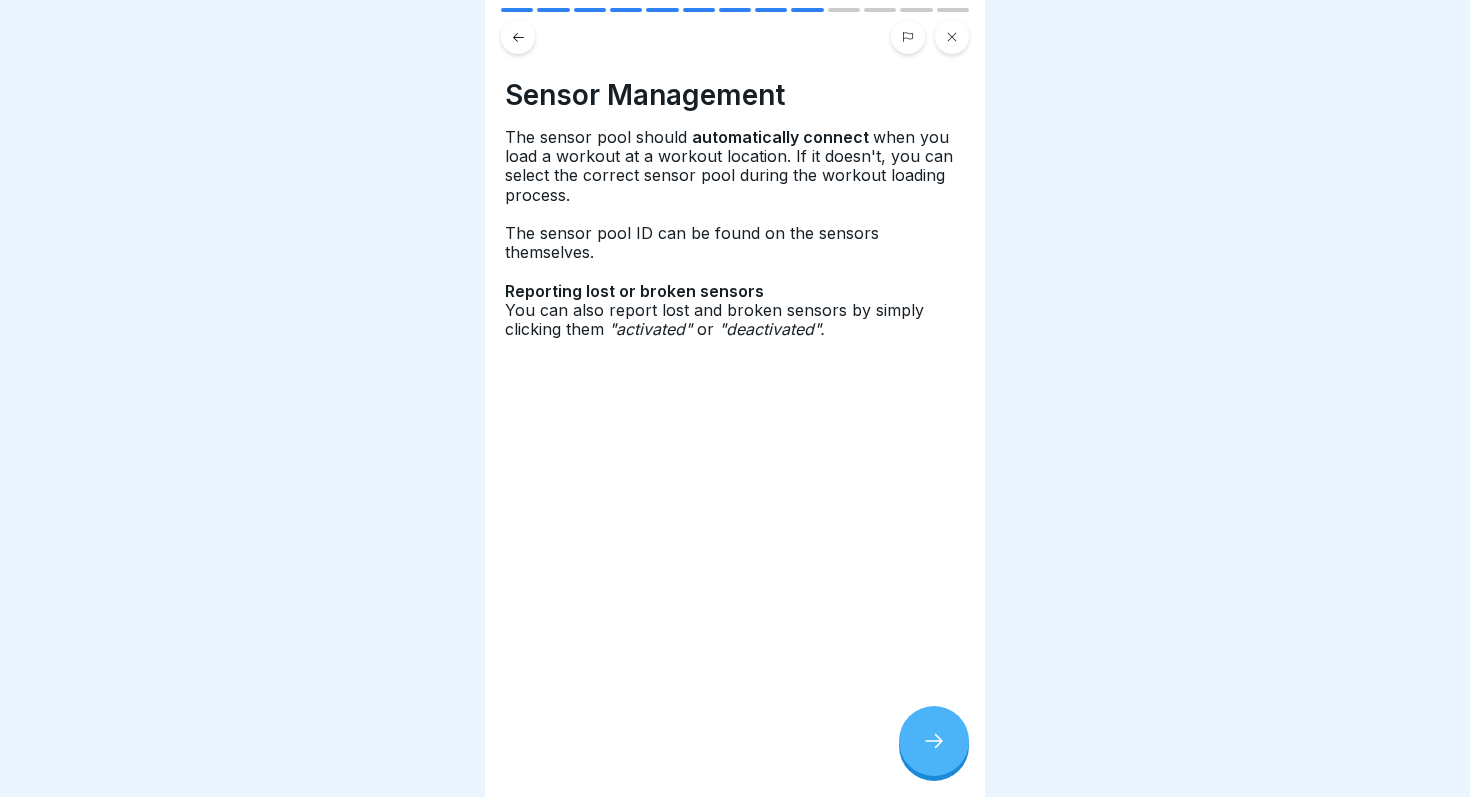 click 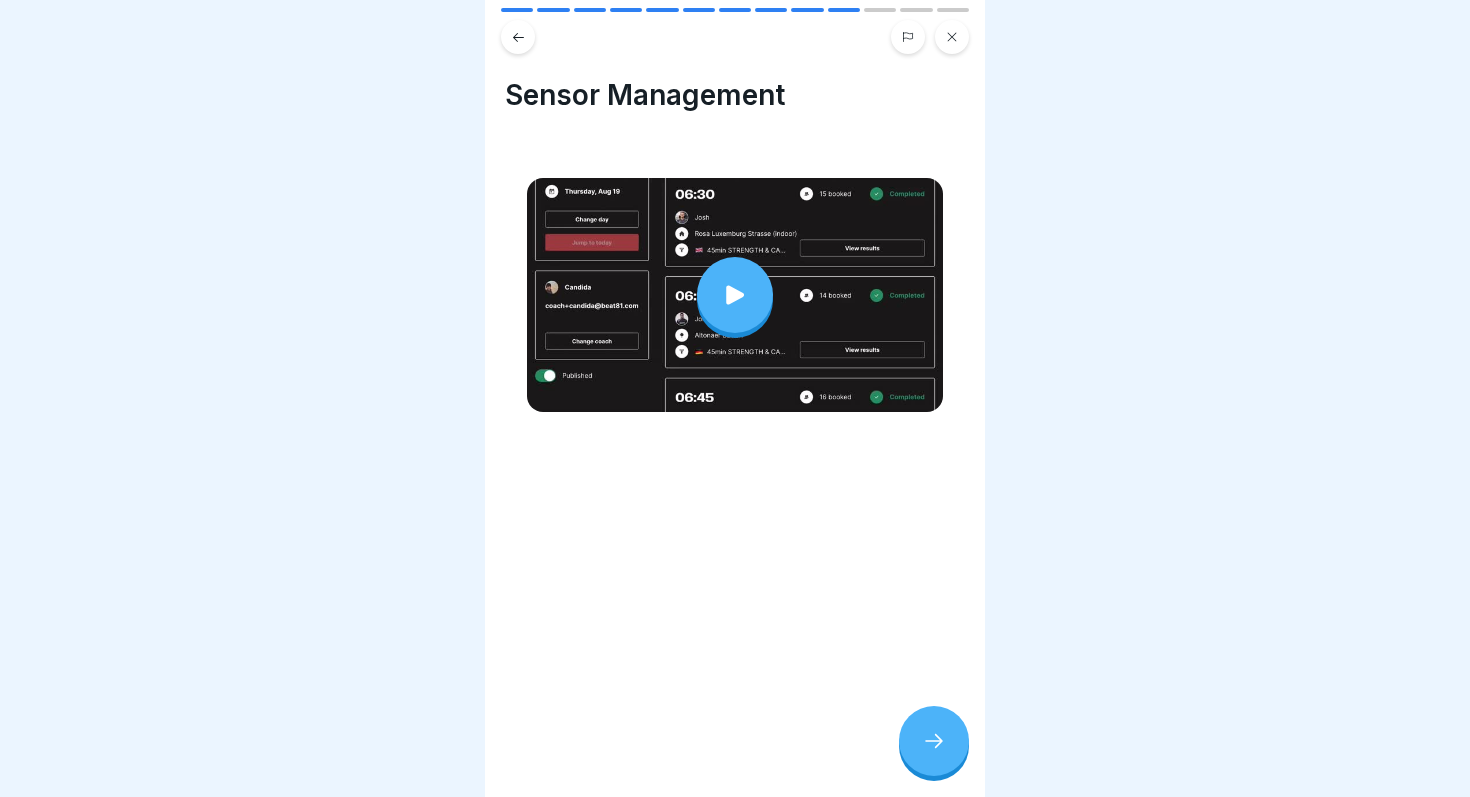 click at bounding box center [735, 295] 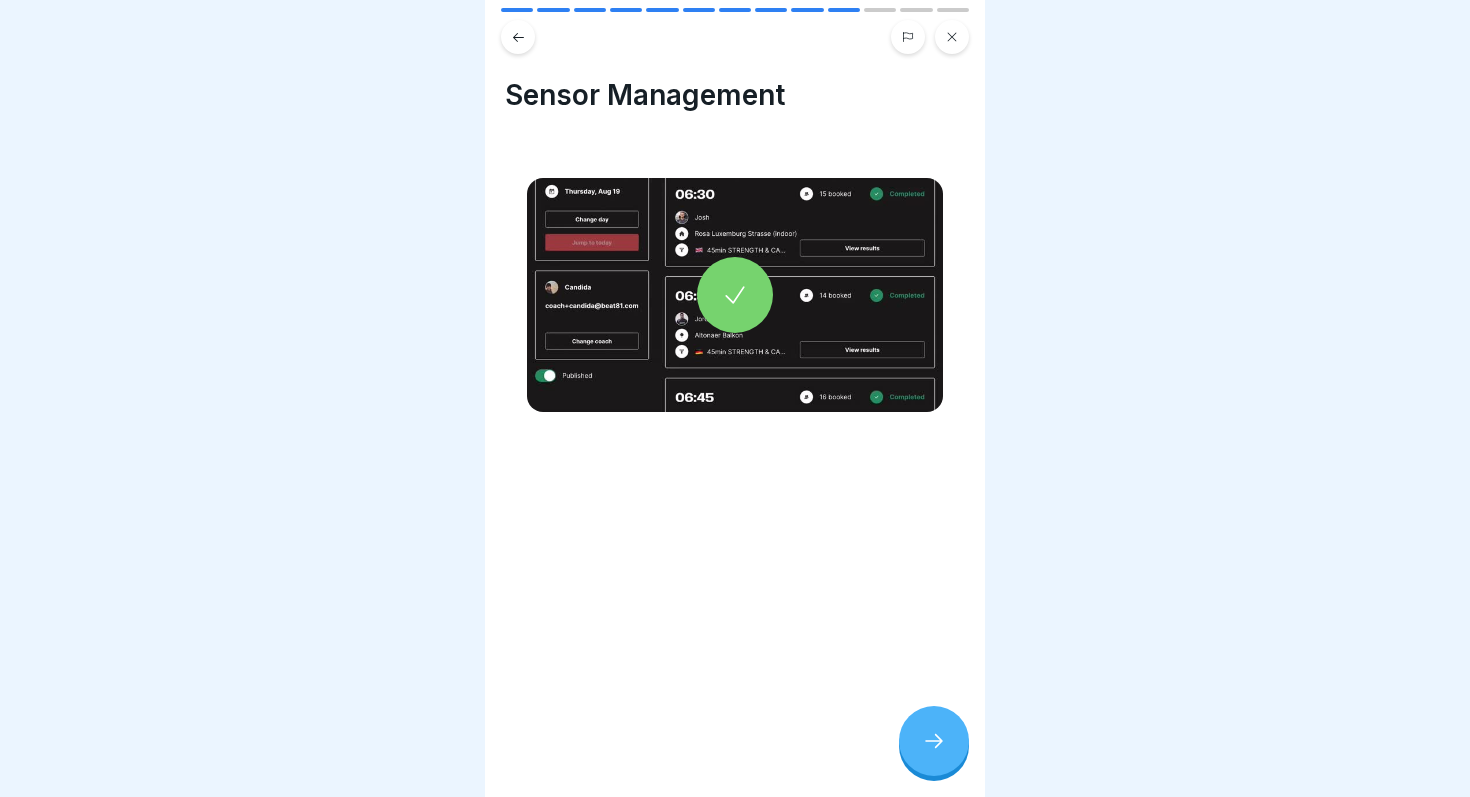 click 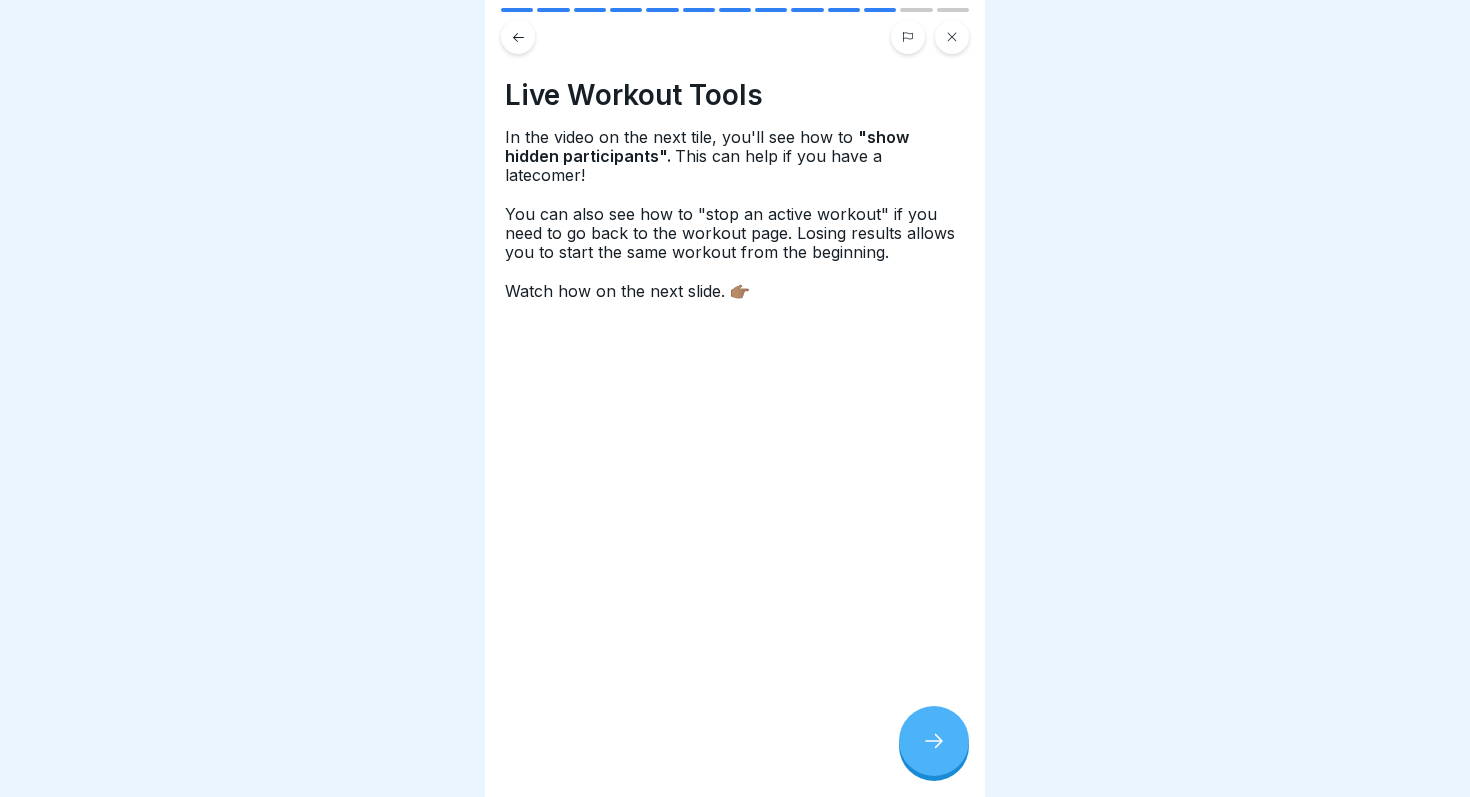 click 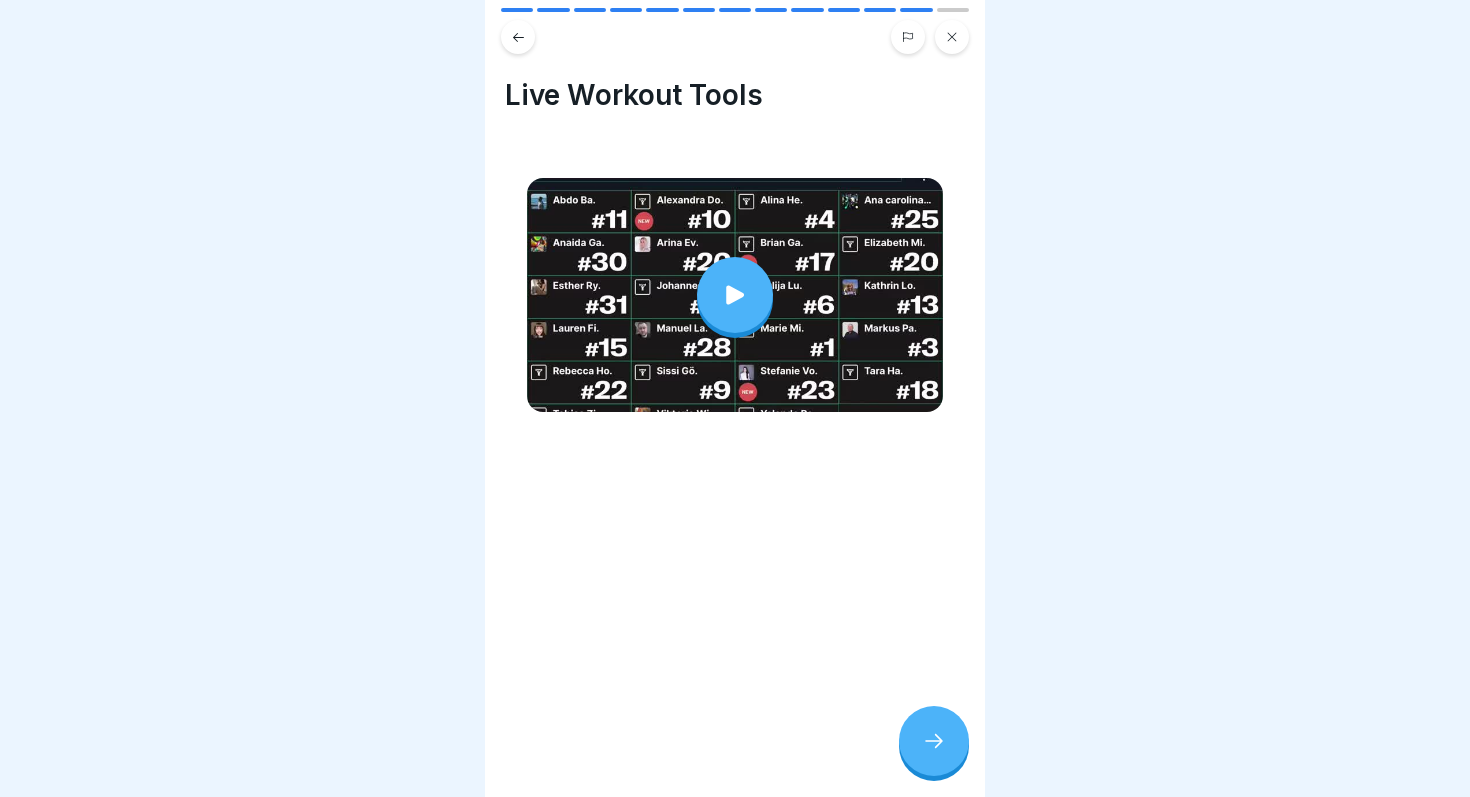 click 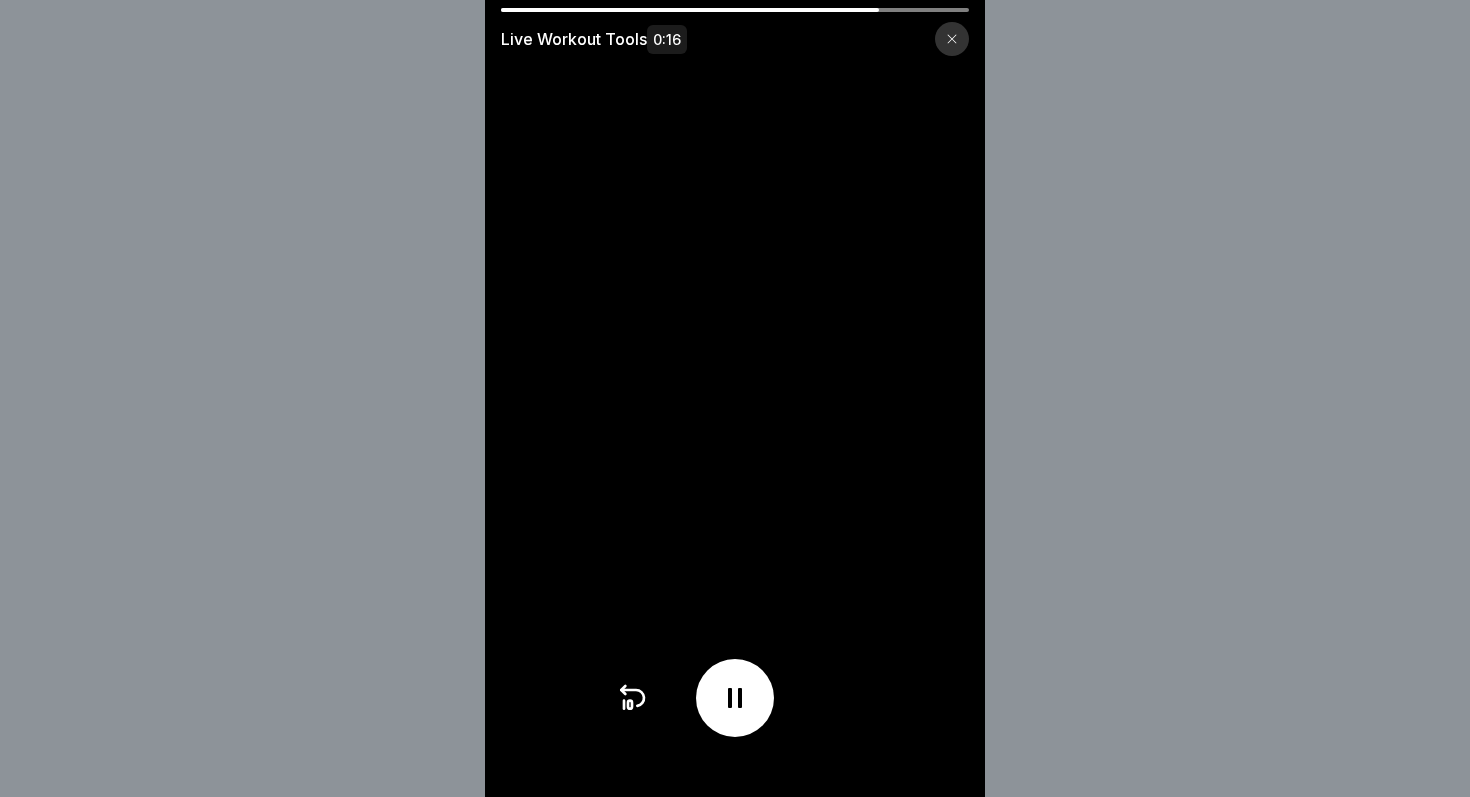 click 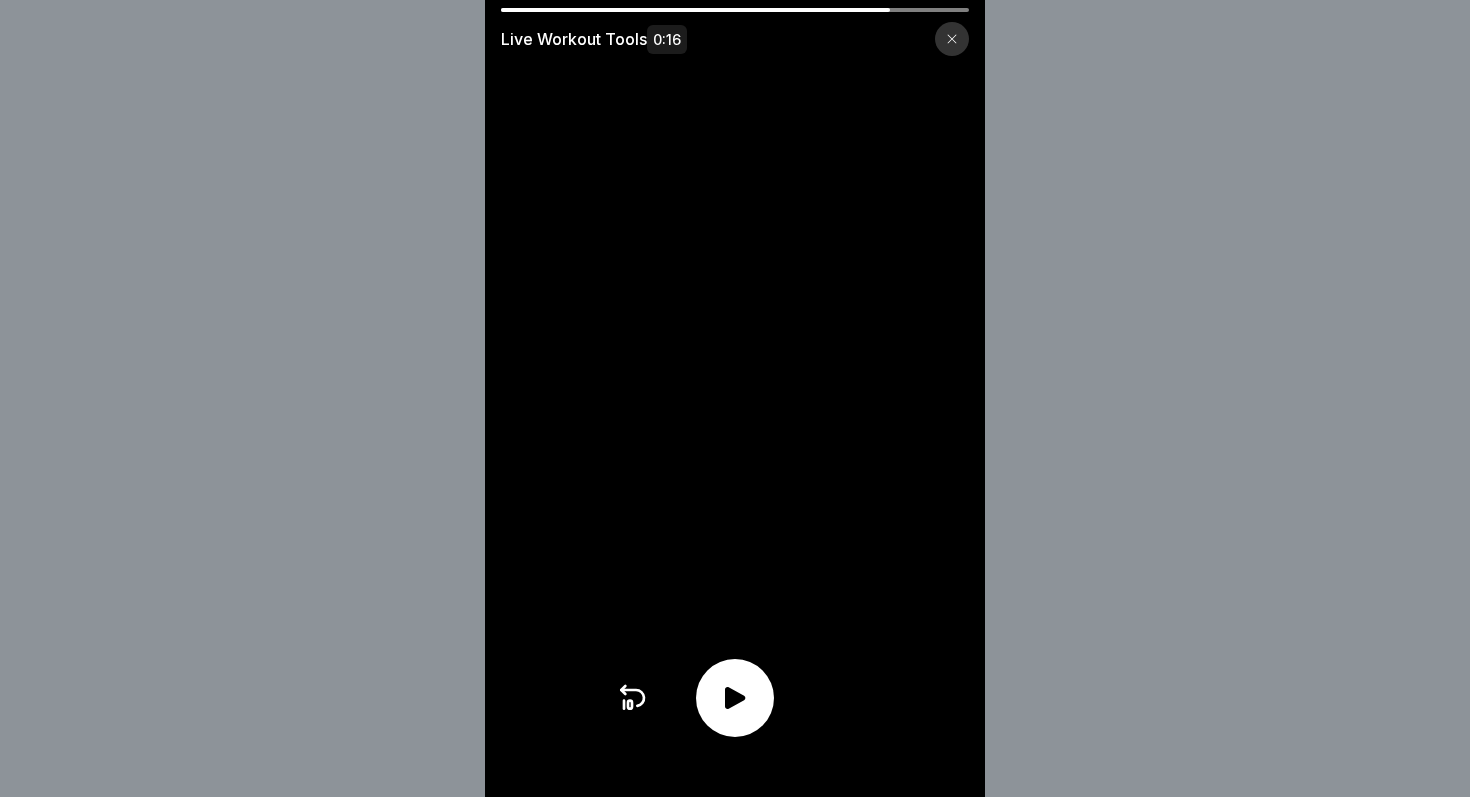 click 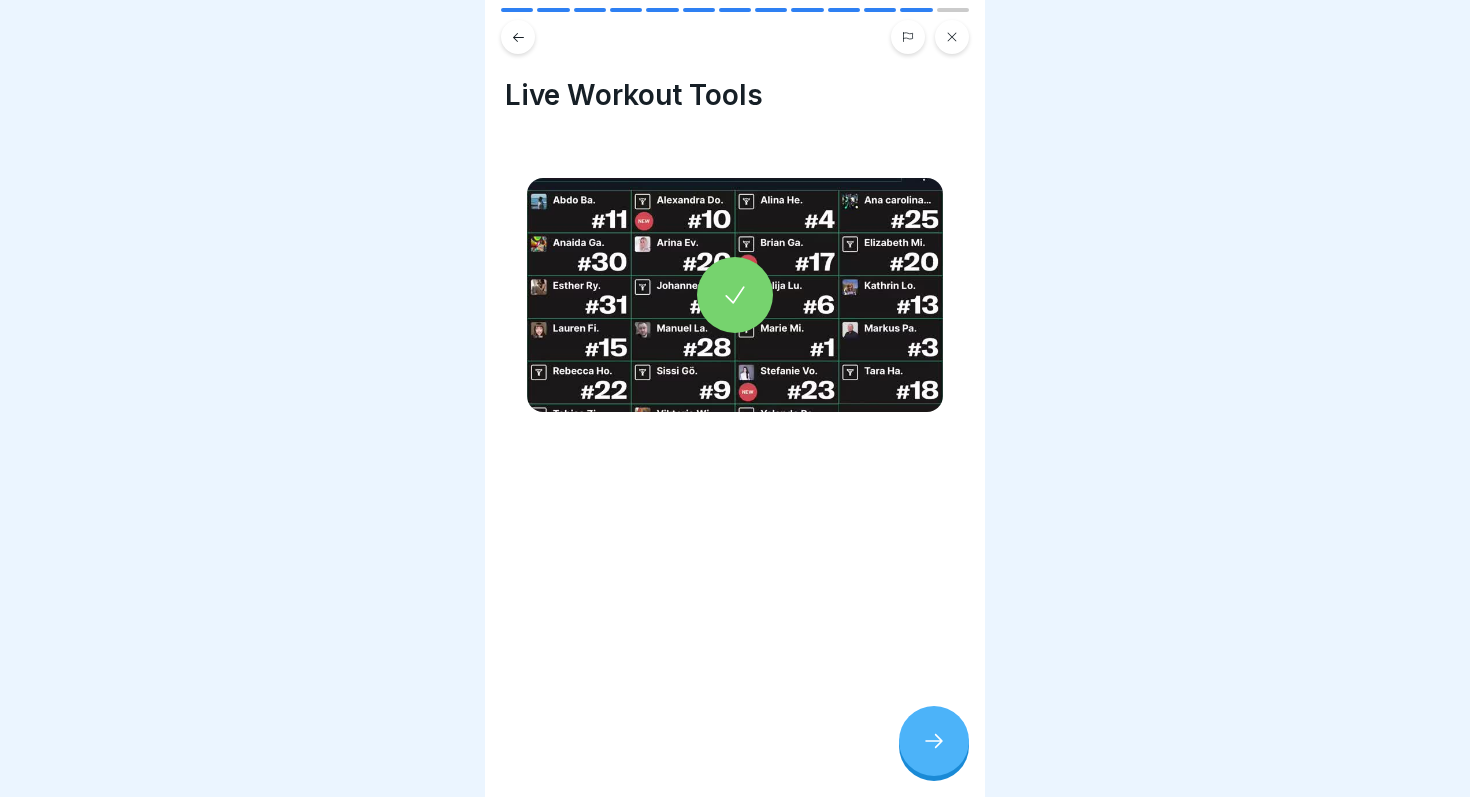 click at bounding box center [934, 741] 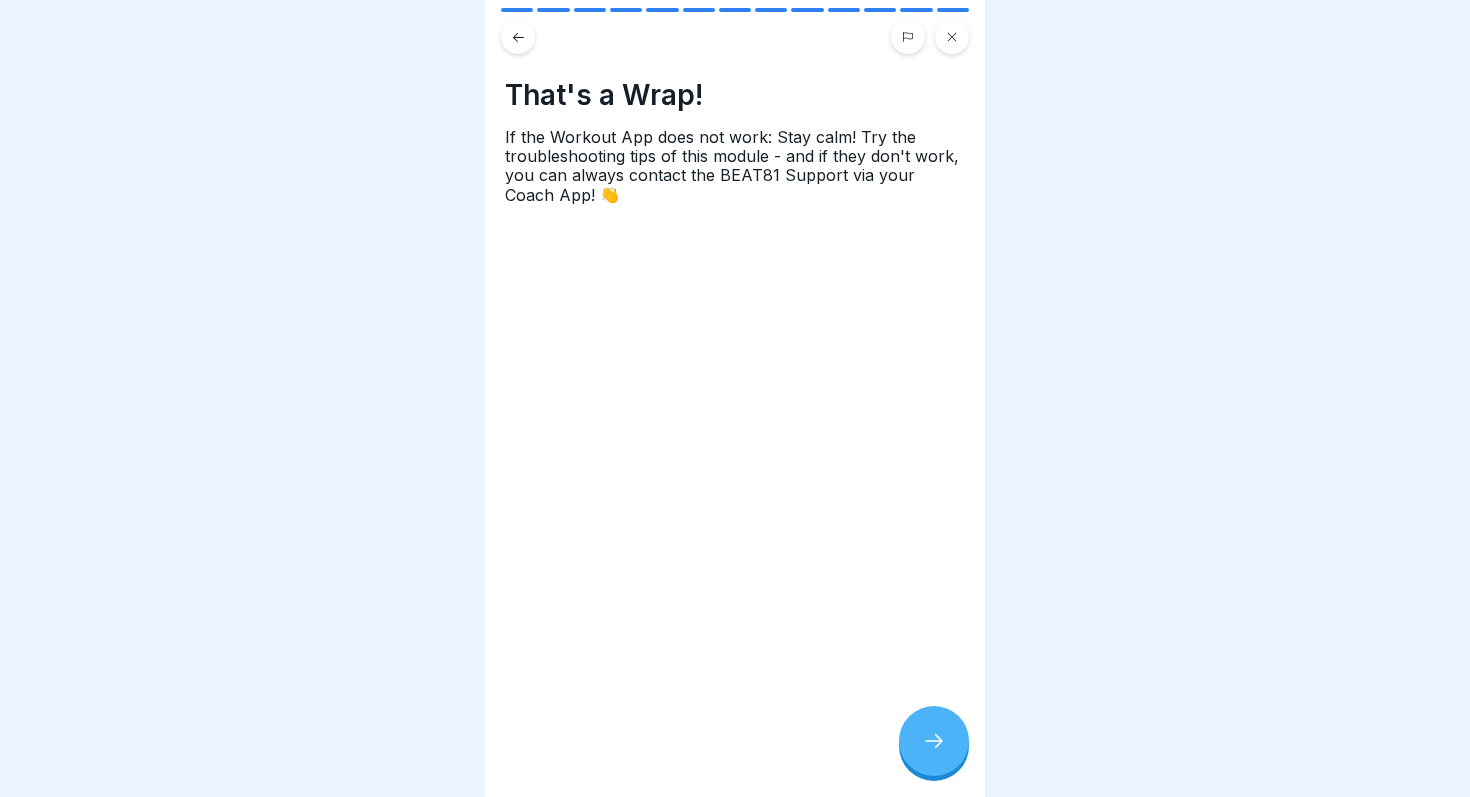 click at bounding box center (934, 741) 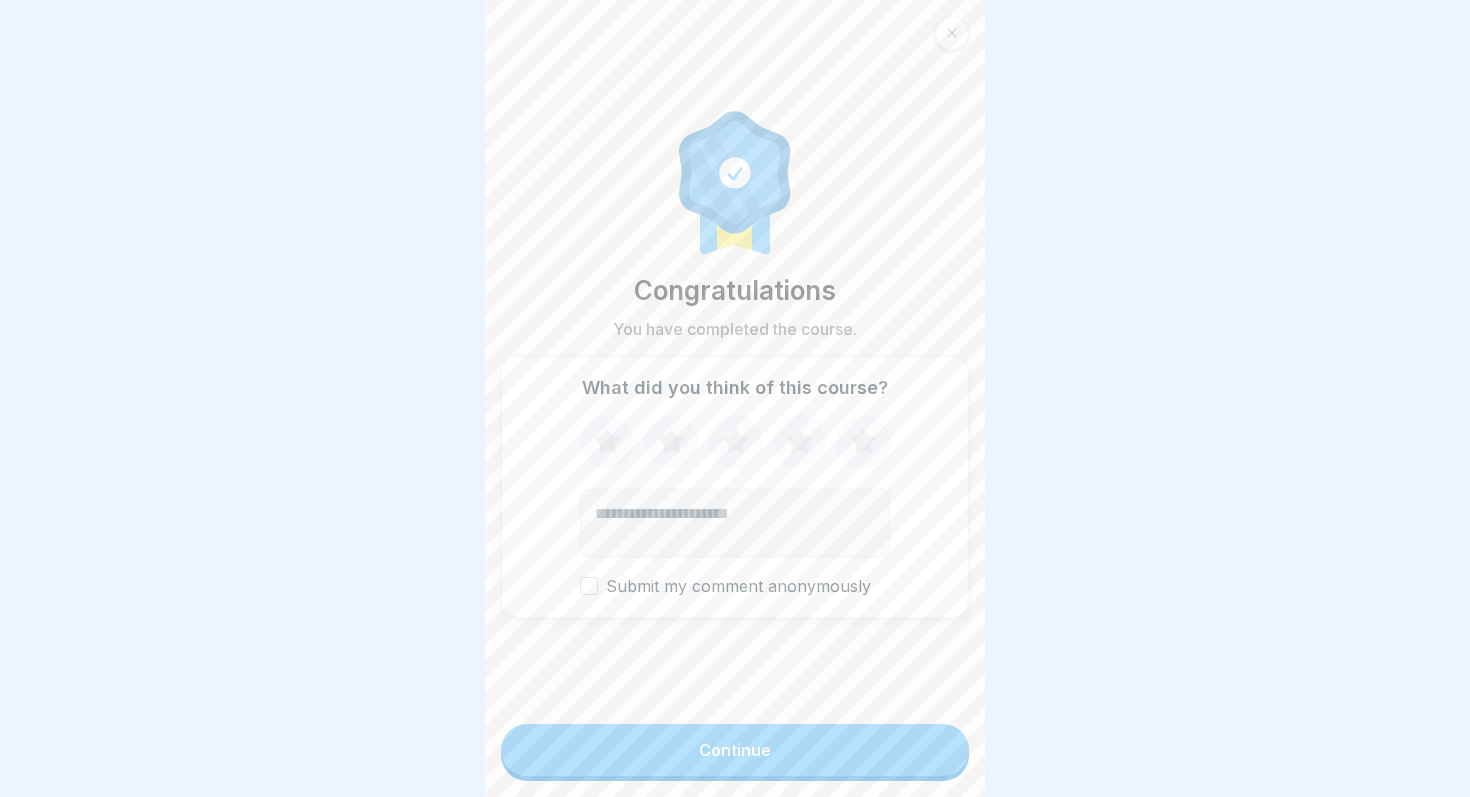 click on "Continue" at bounding box center (735, 750) 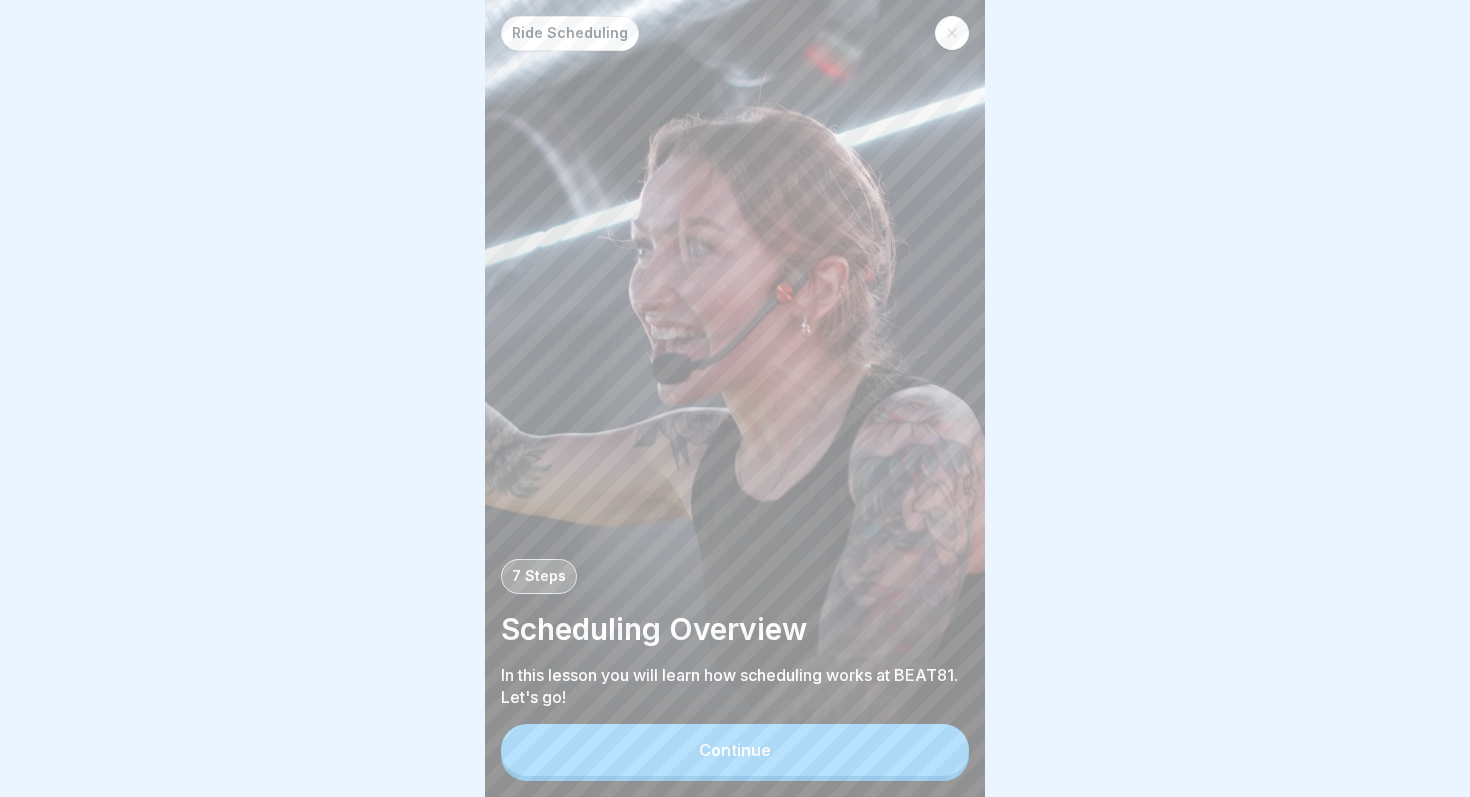 click on "Continue" at bounding box center [735, 750] 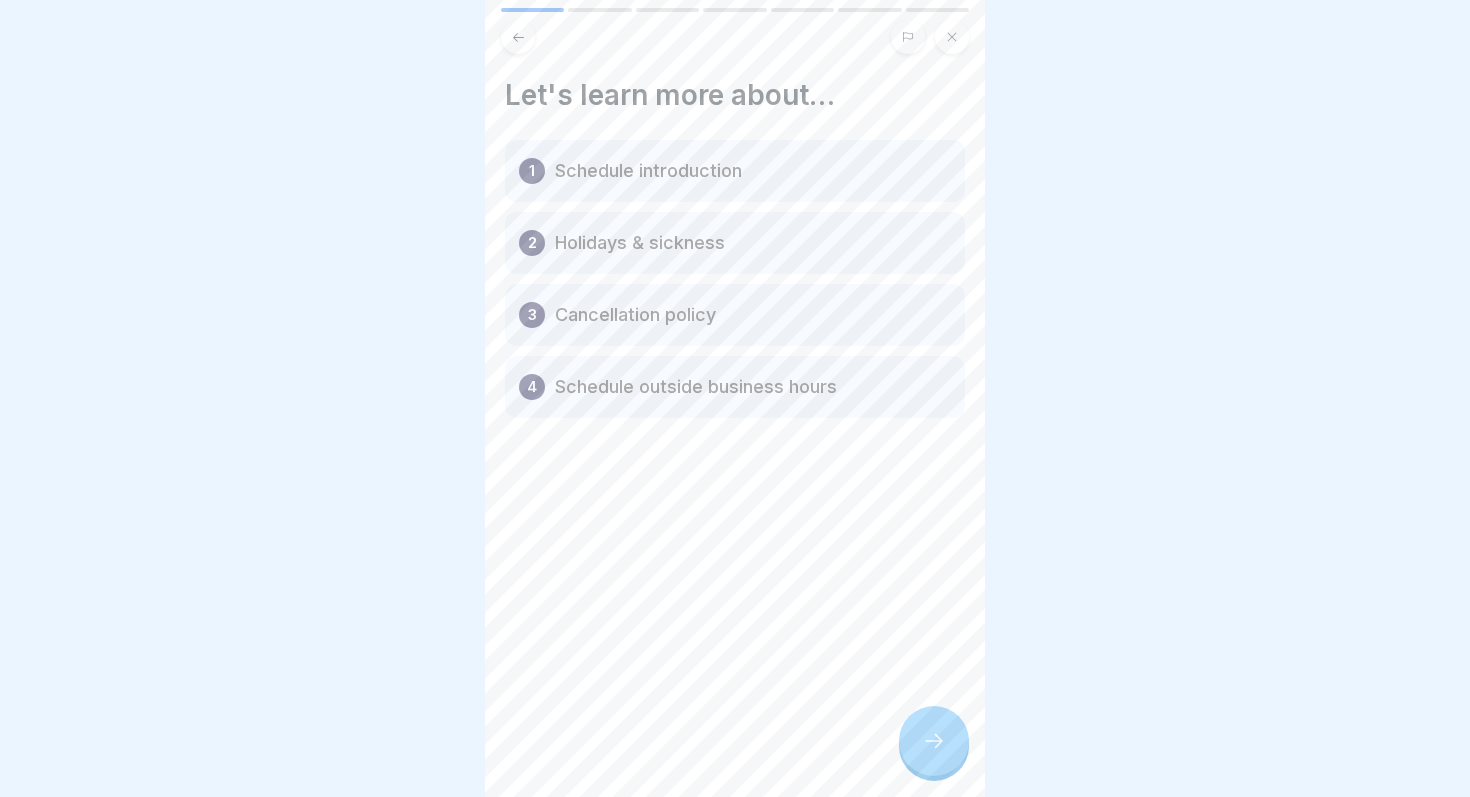 click at bounding box center [934, 741] 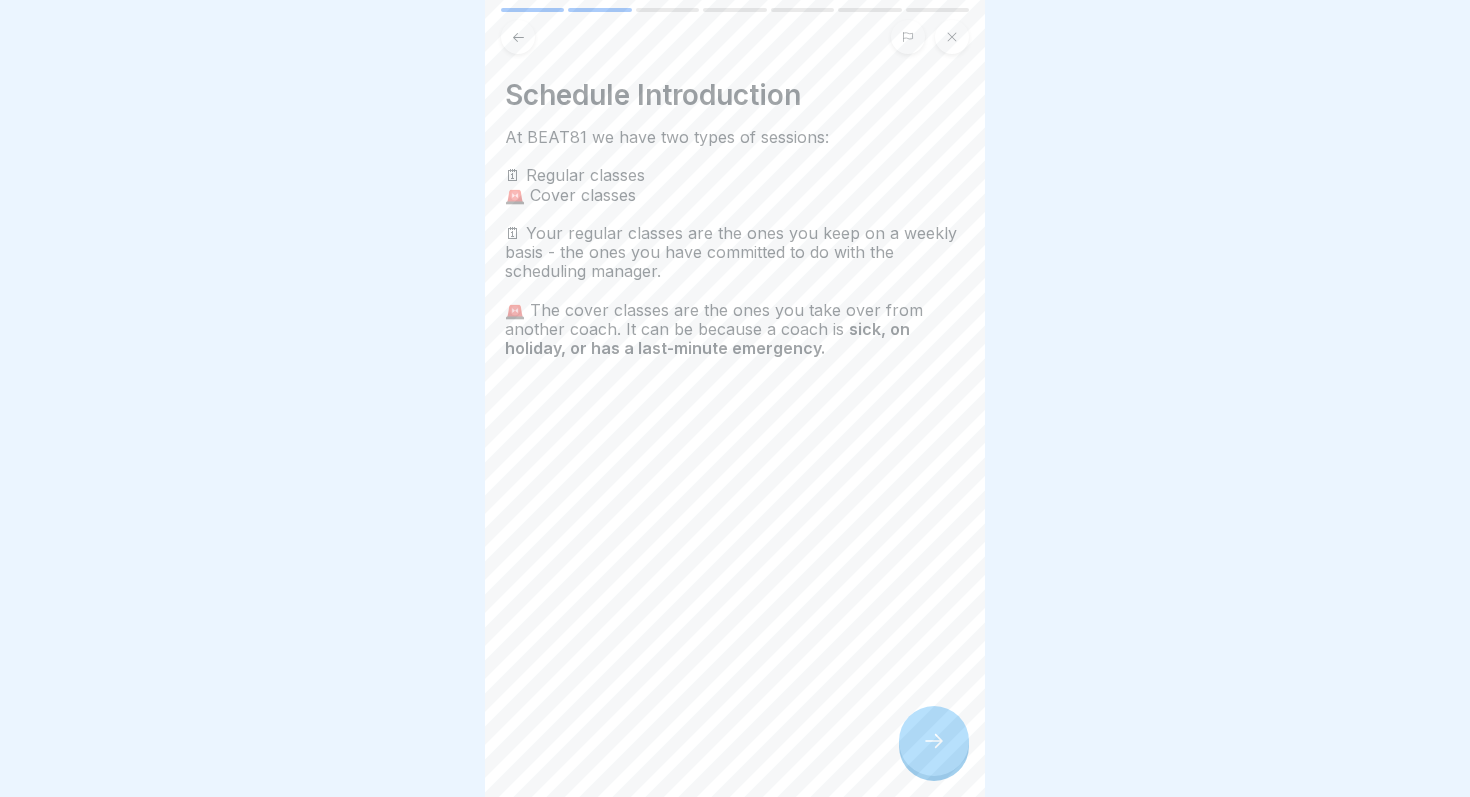 click at bounding box center [934, 741] 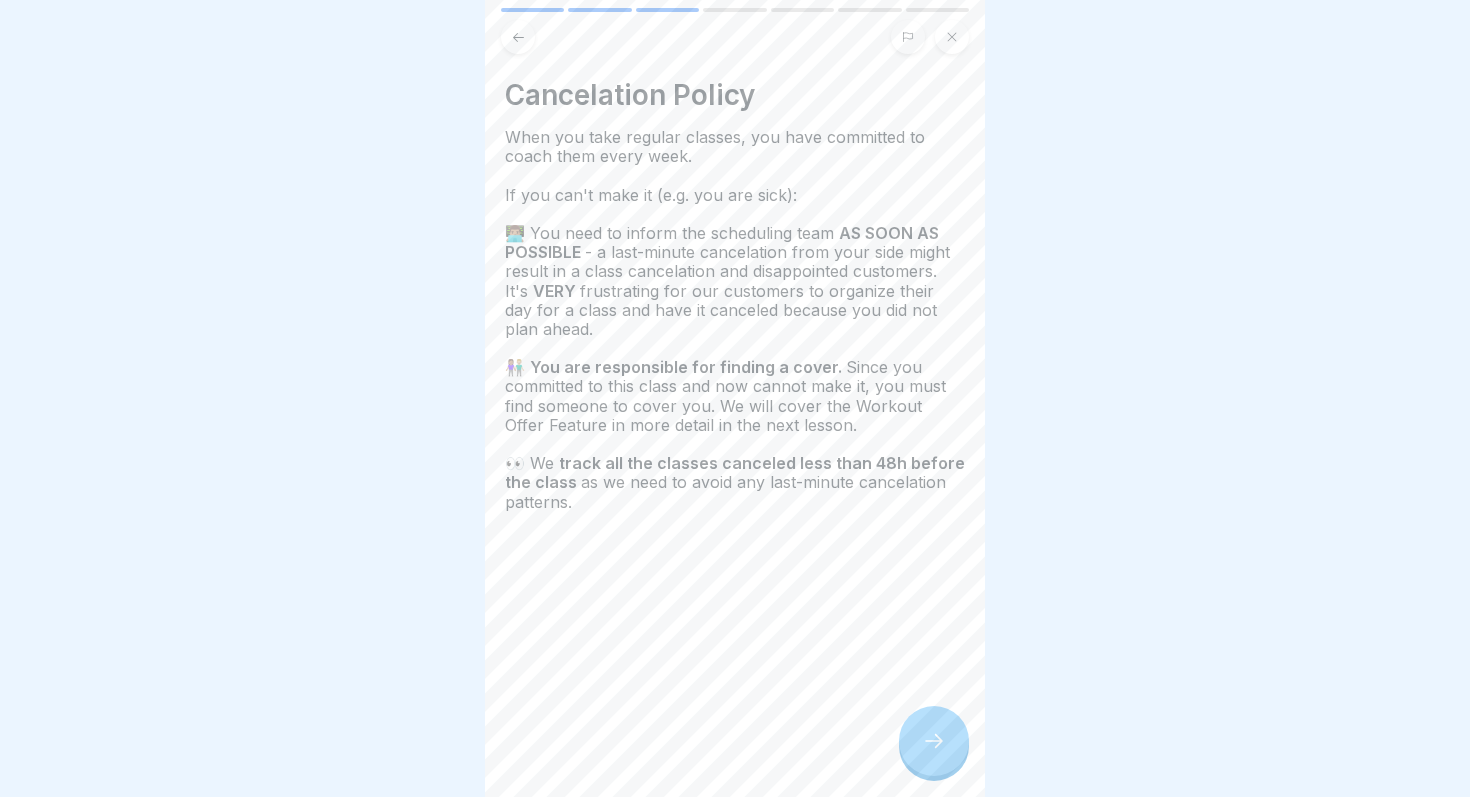 click at bounding box center [934, 741] 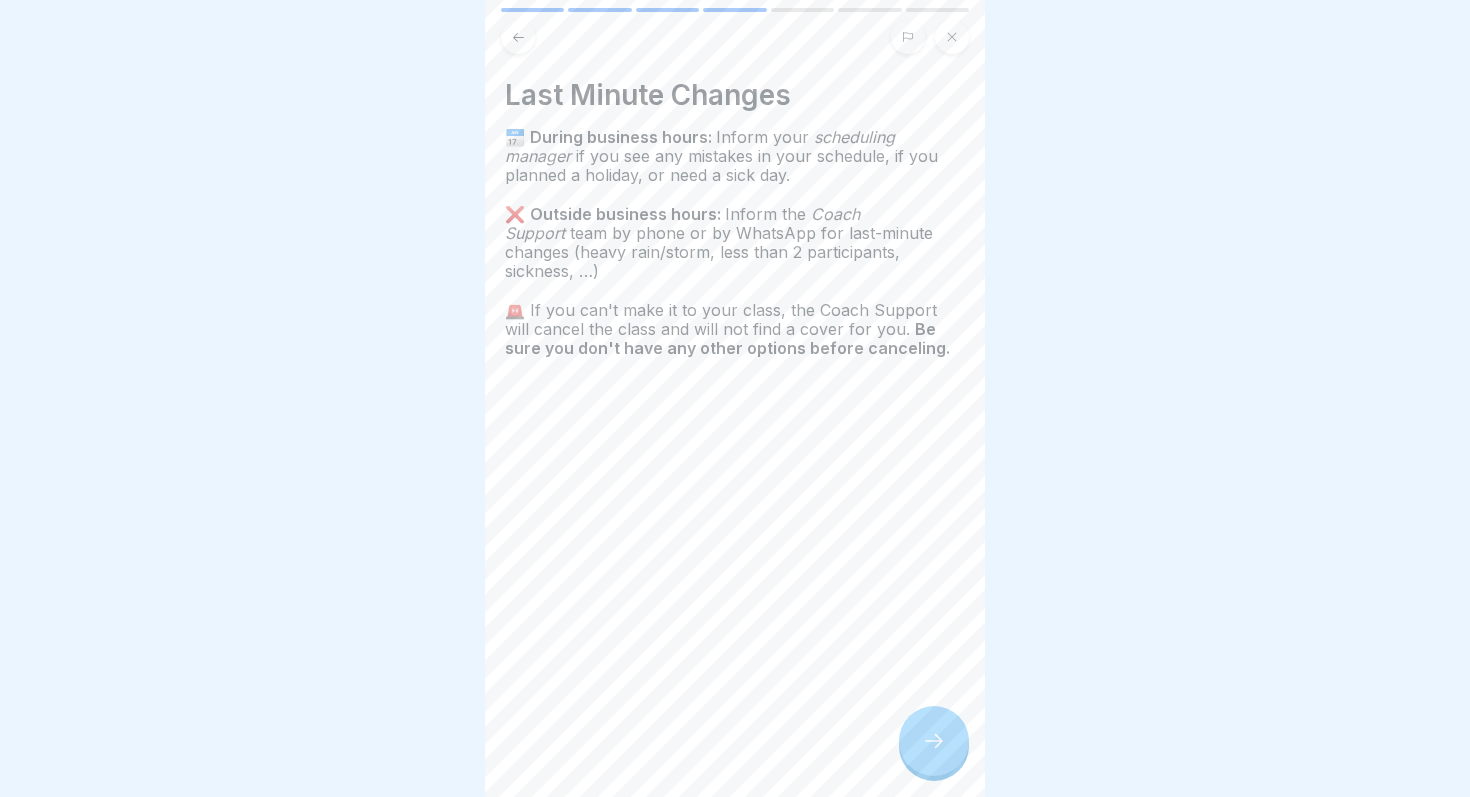 click at bounding box center [934, 741] 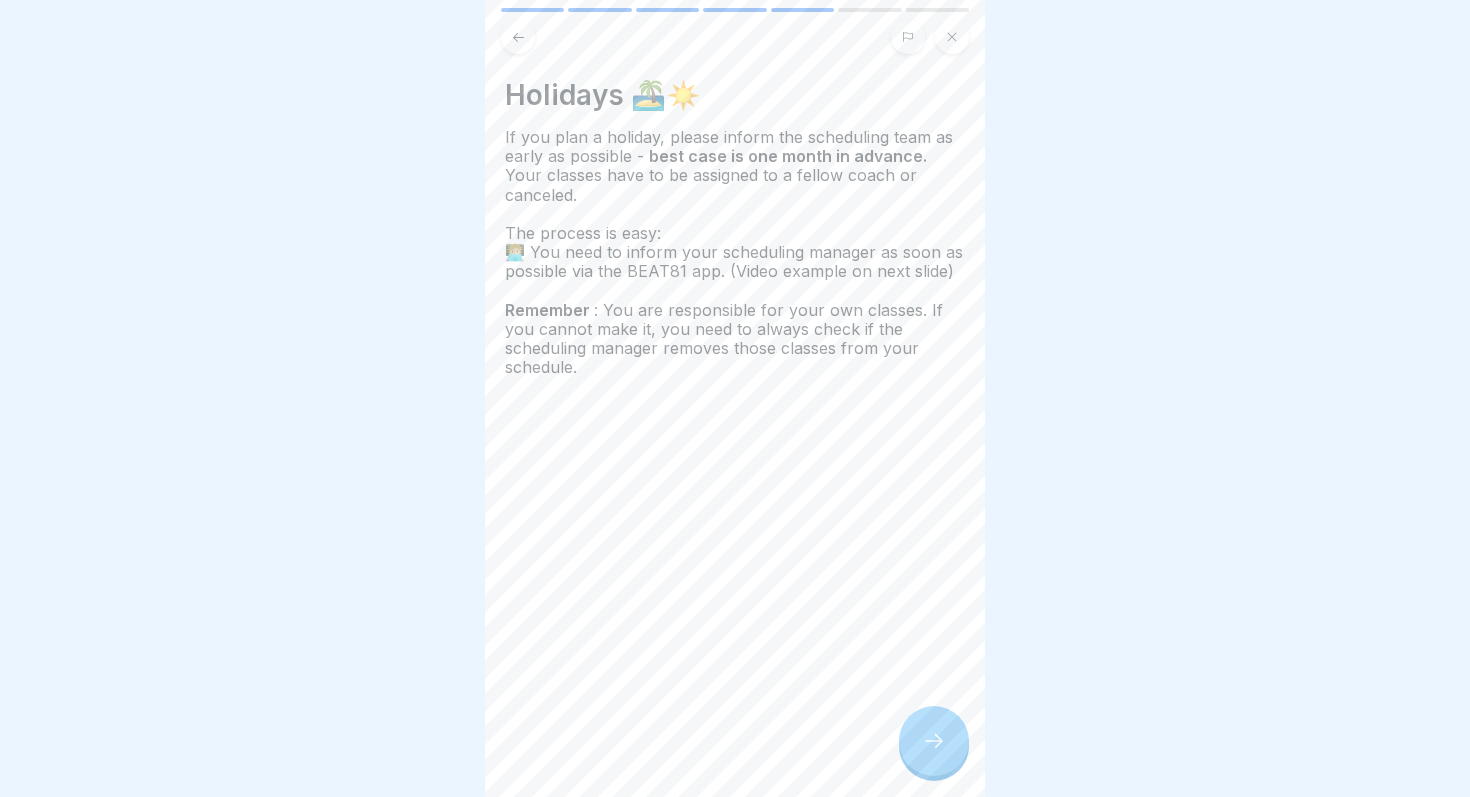 click at bounding box center [934, 741] 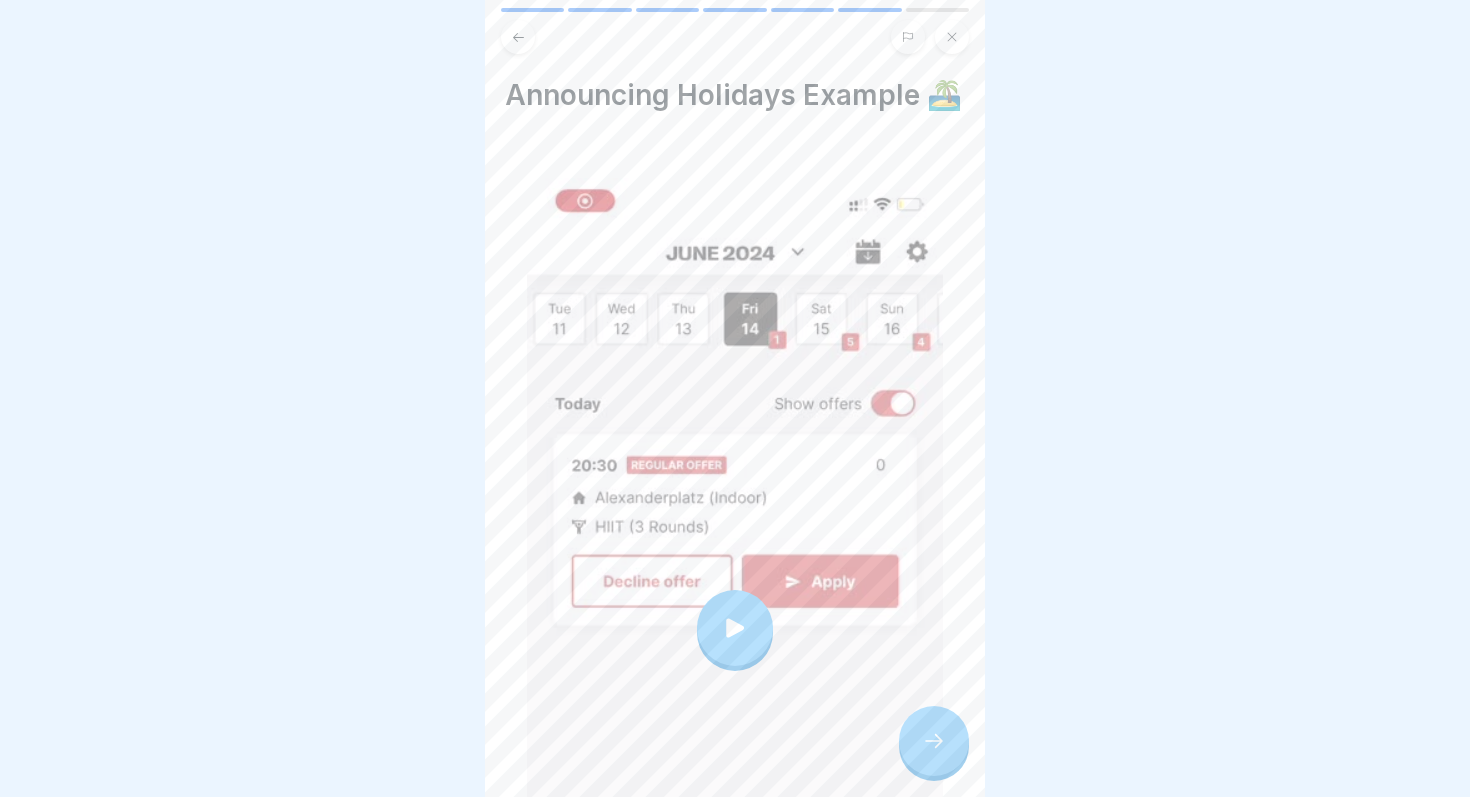 click at bounding box center (735, 628) 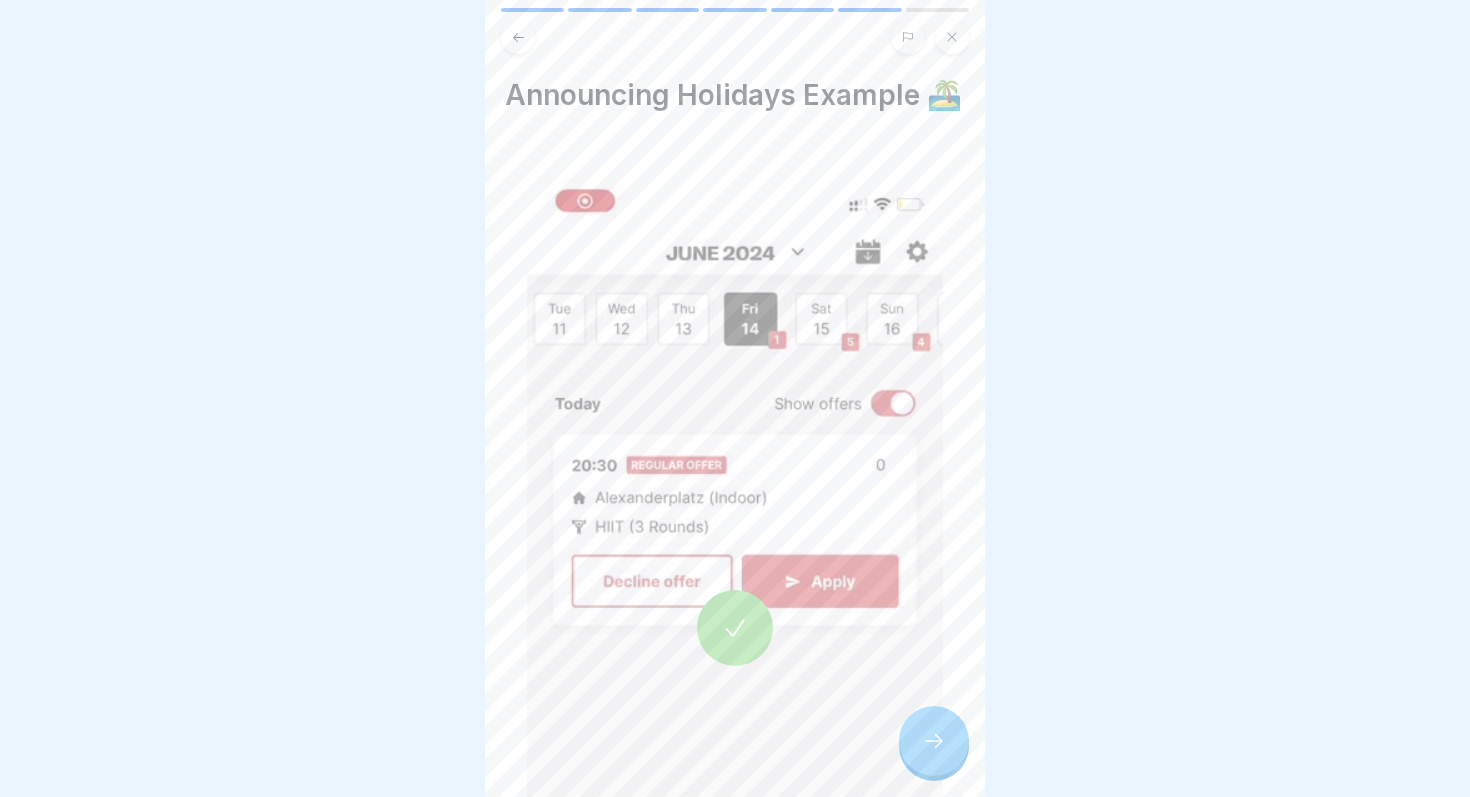 click at bounding box center [934, 741] 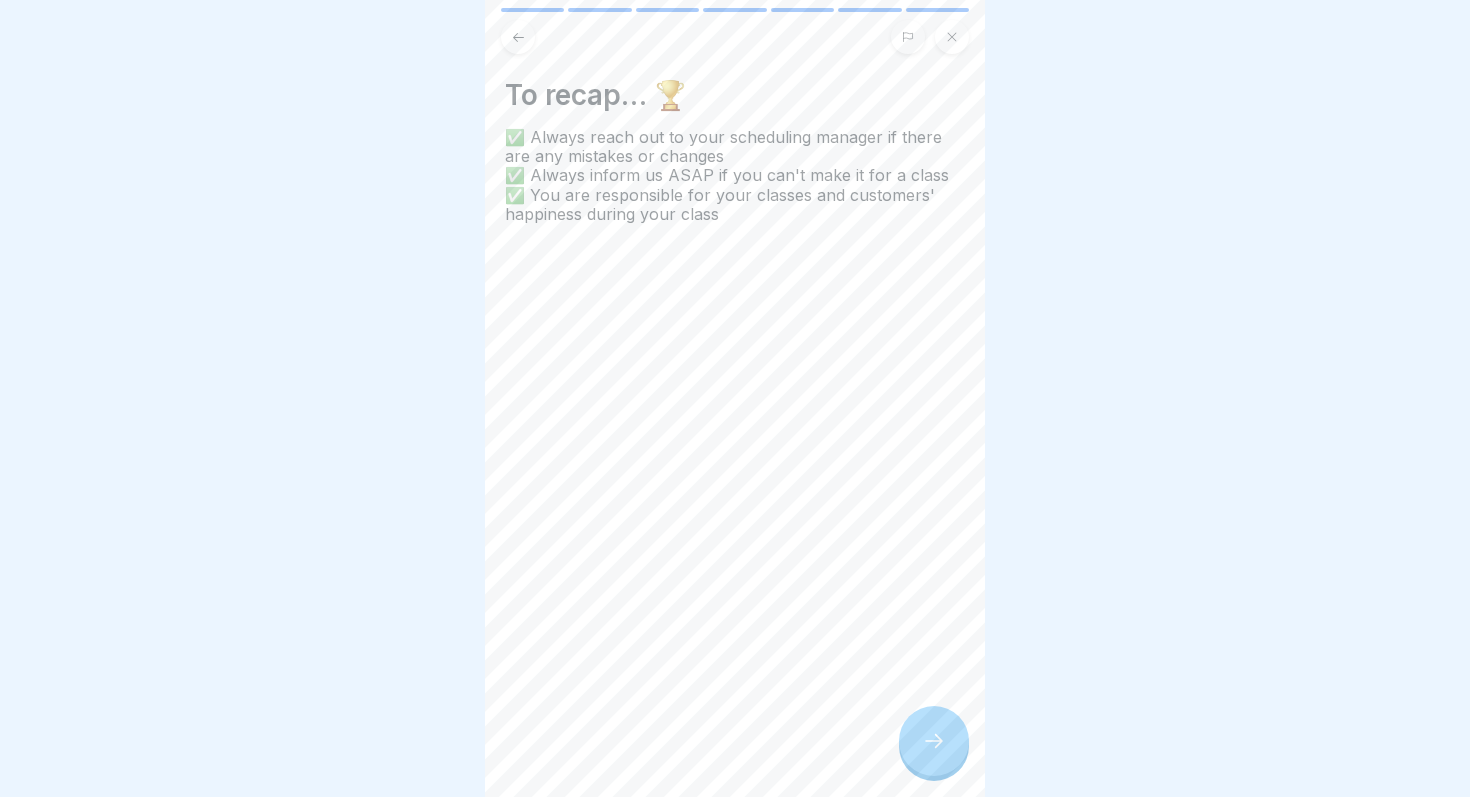 click at bounding box center [934, 741] 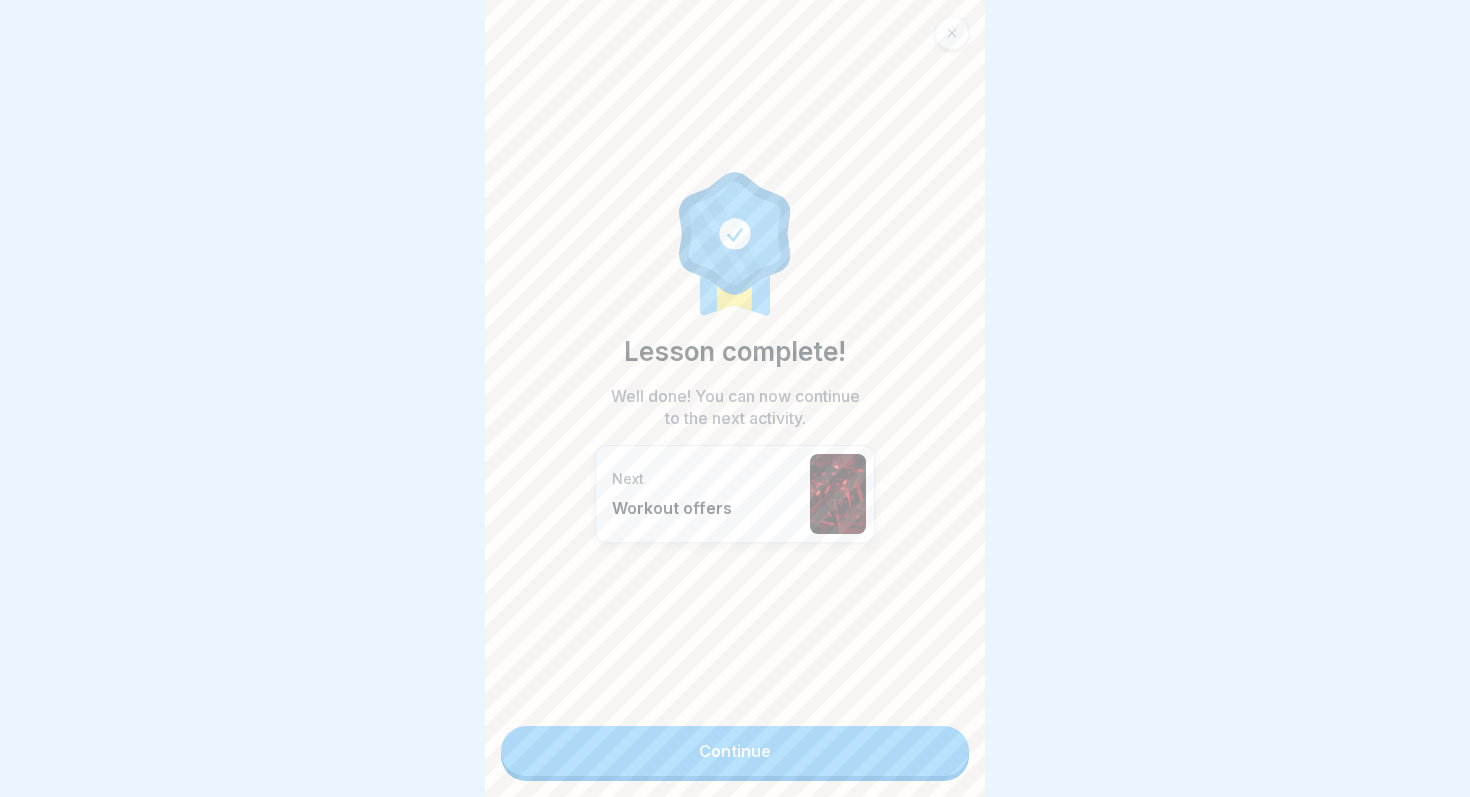 click on "Continue" at bounding box center (735, 751) 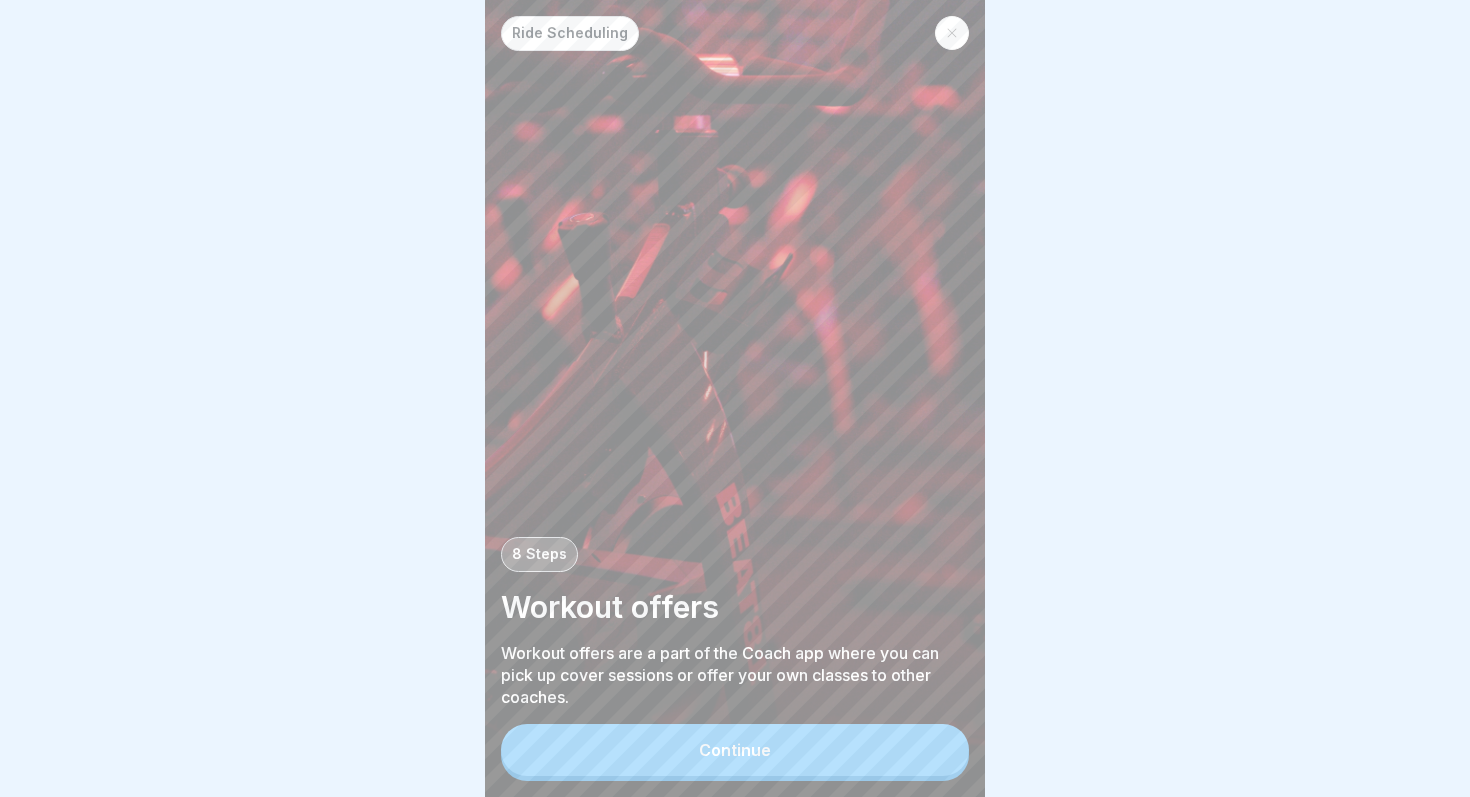 click on "Continue" at bounding box center [735, 750] 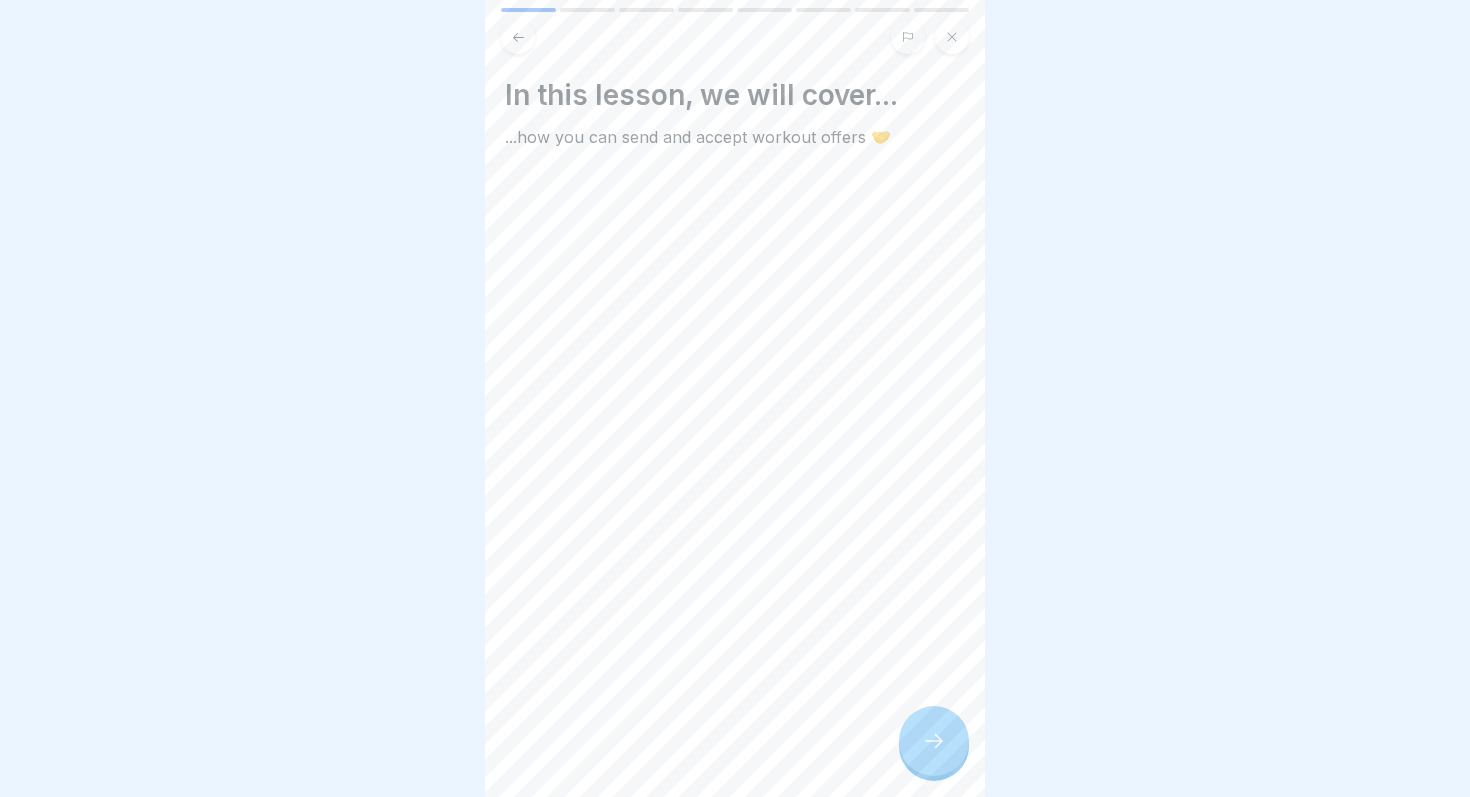 click at bounding box center [934, 741] 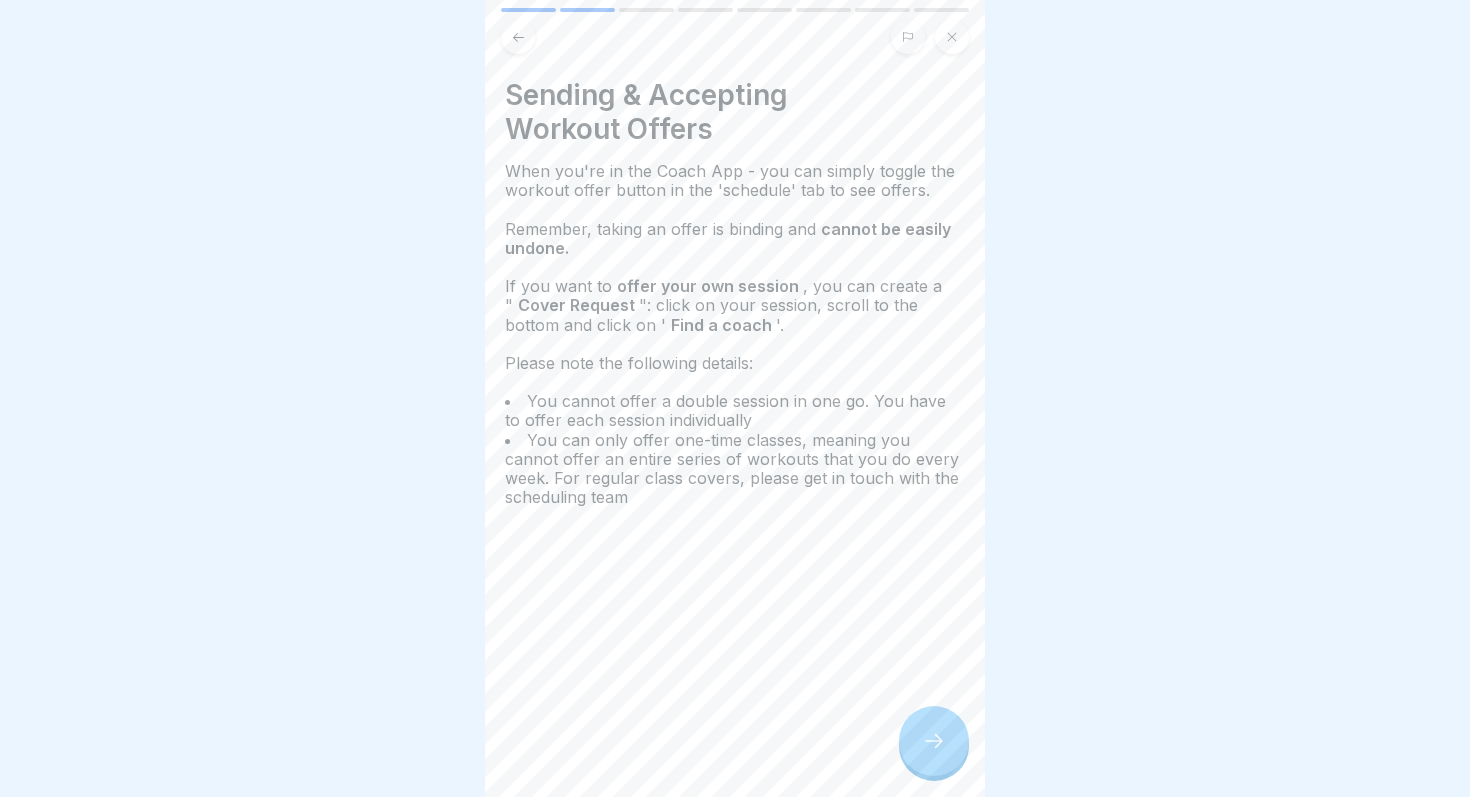 click at bounding box center (934, 741) 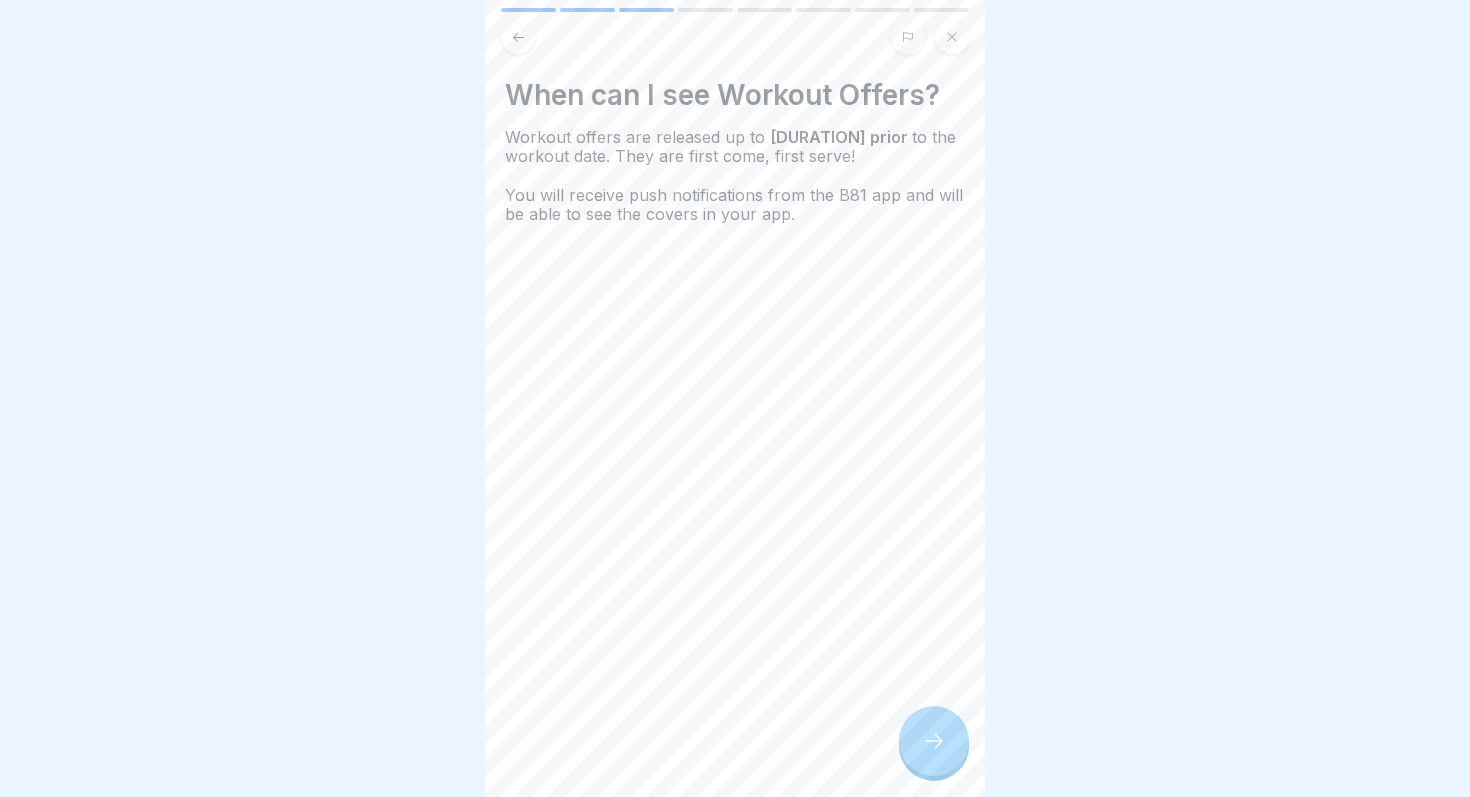 click at bounding box center [934, 741] 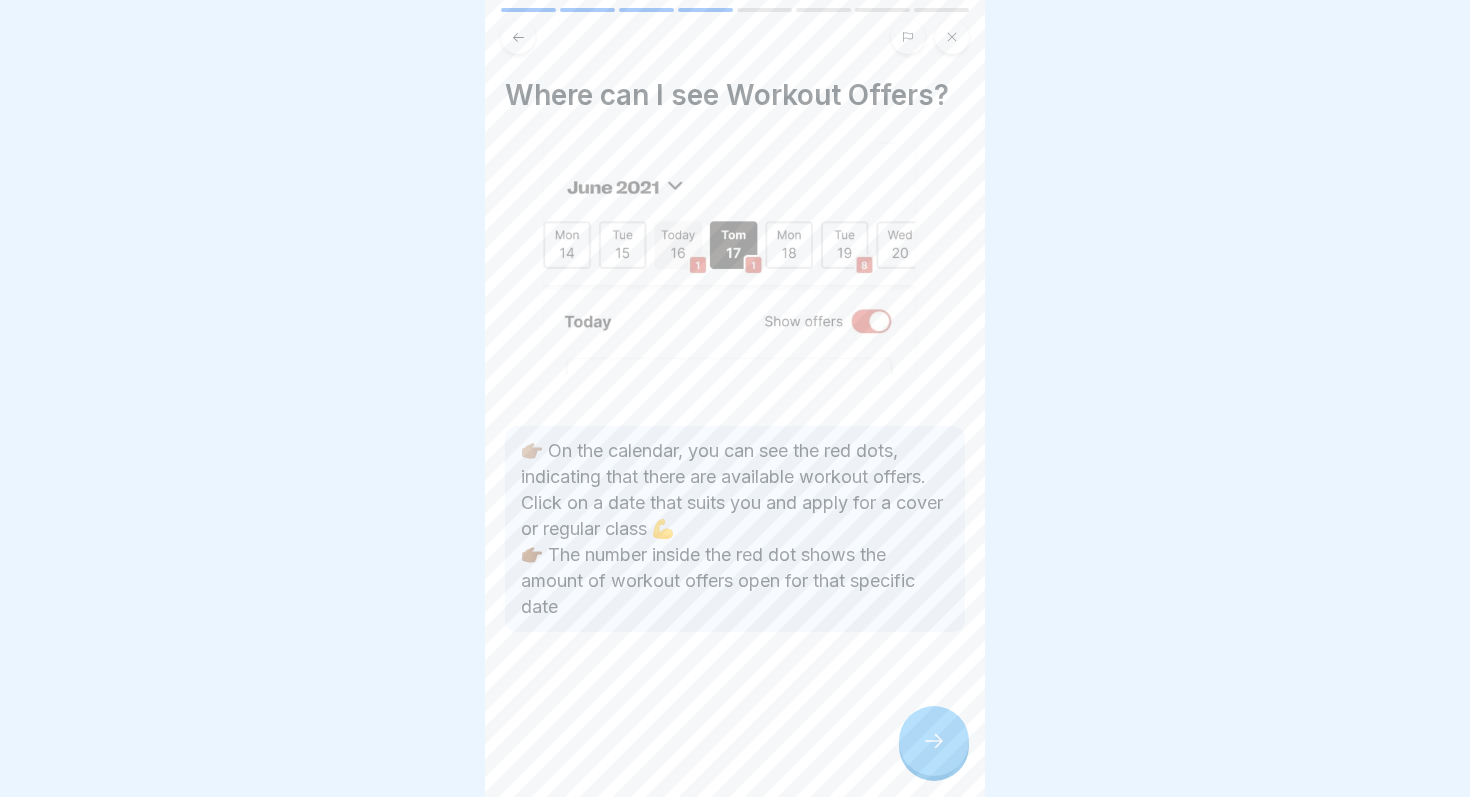 click at bounding box center (934, 741) 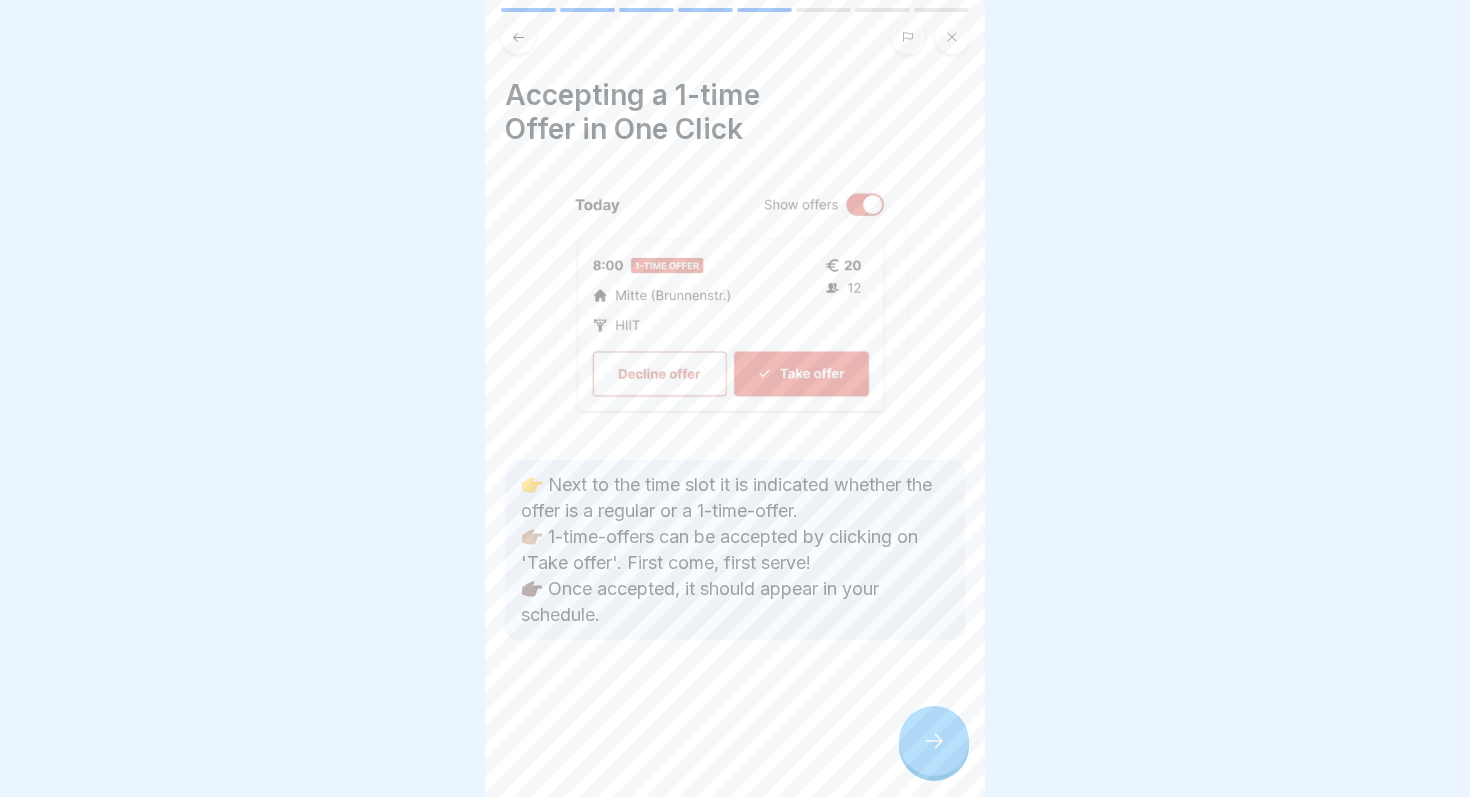 click at bounding box center [934, 741] 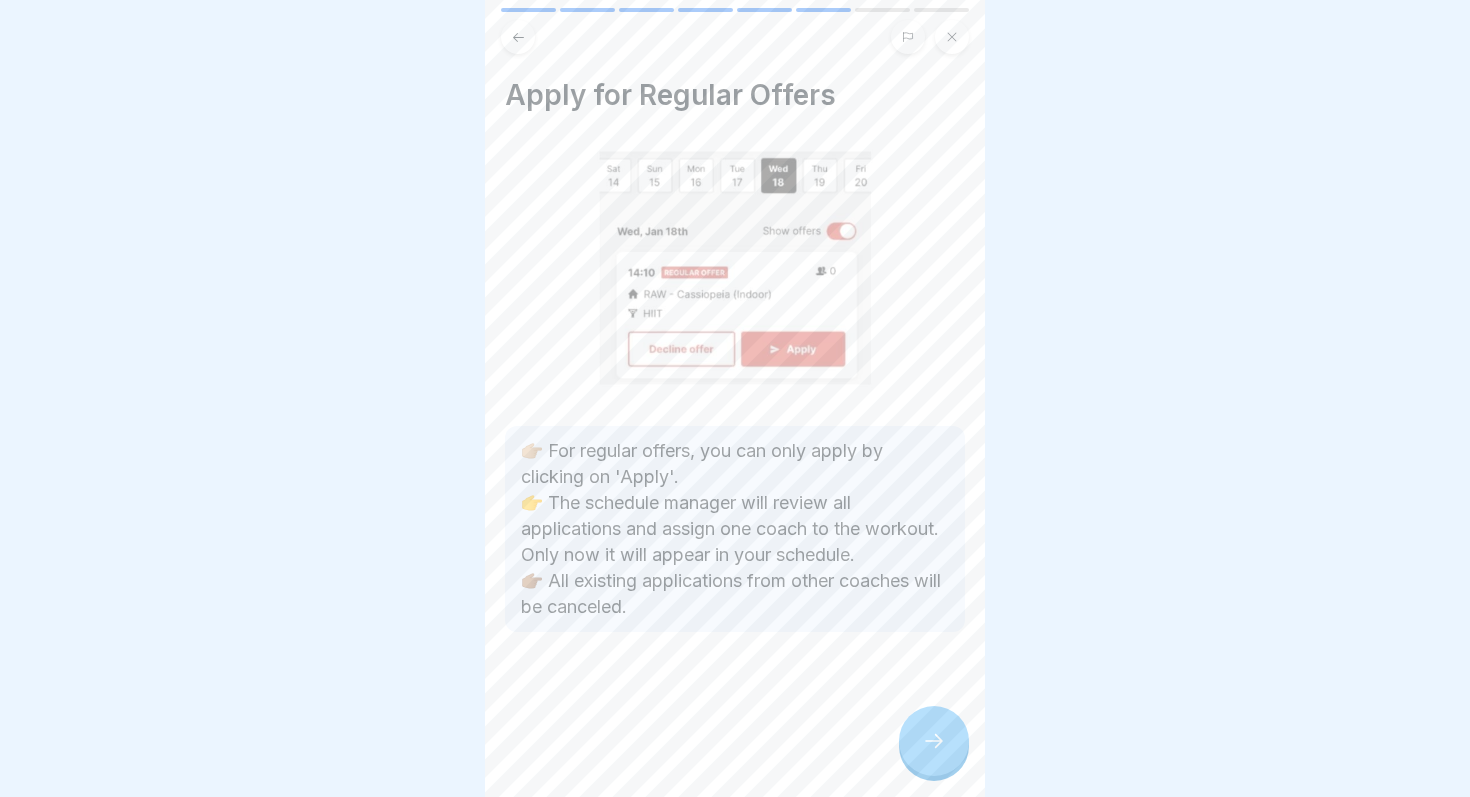 click at bounding box center [934, 741] 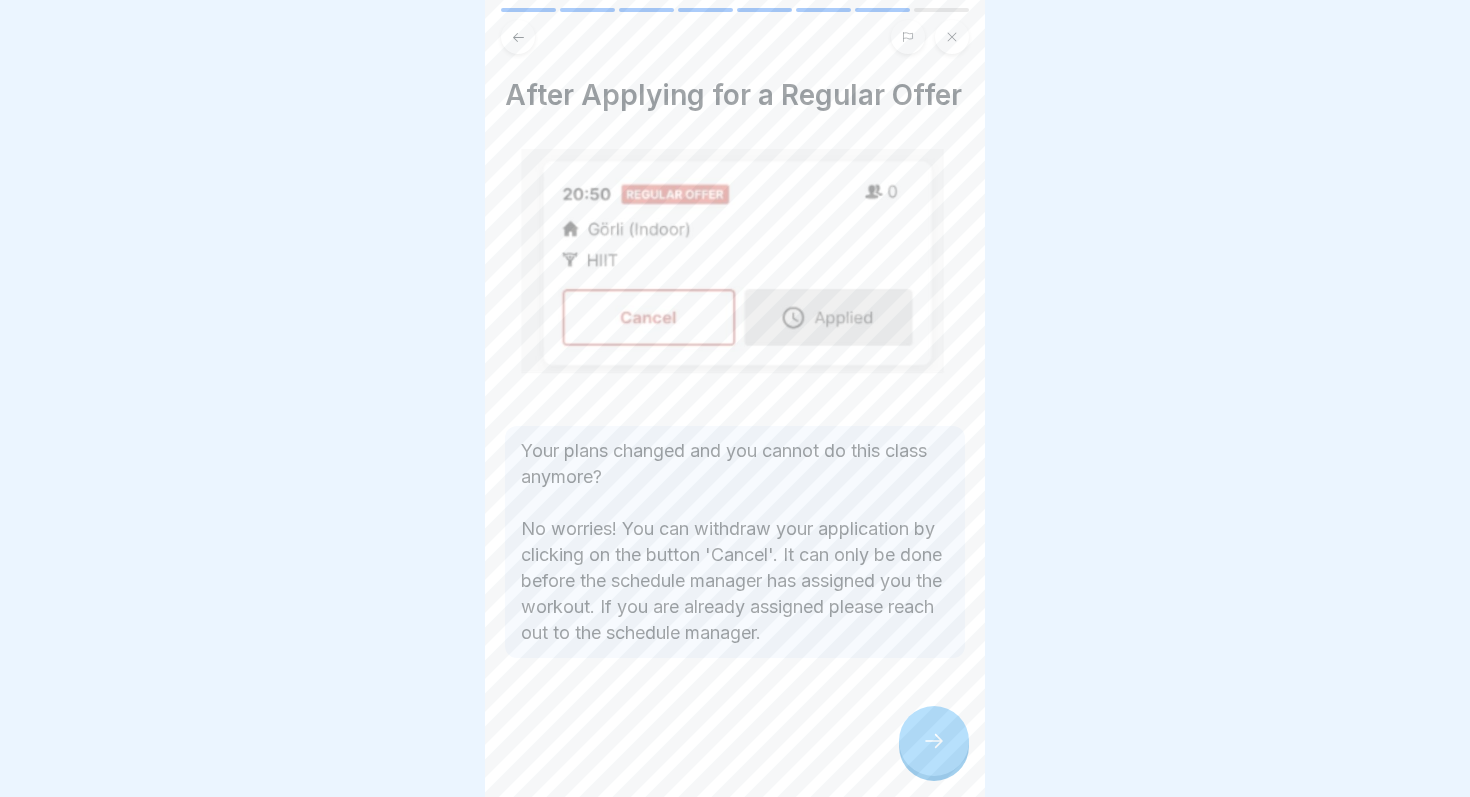 click at bounding box center [934, 741] 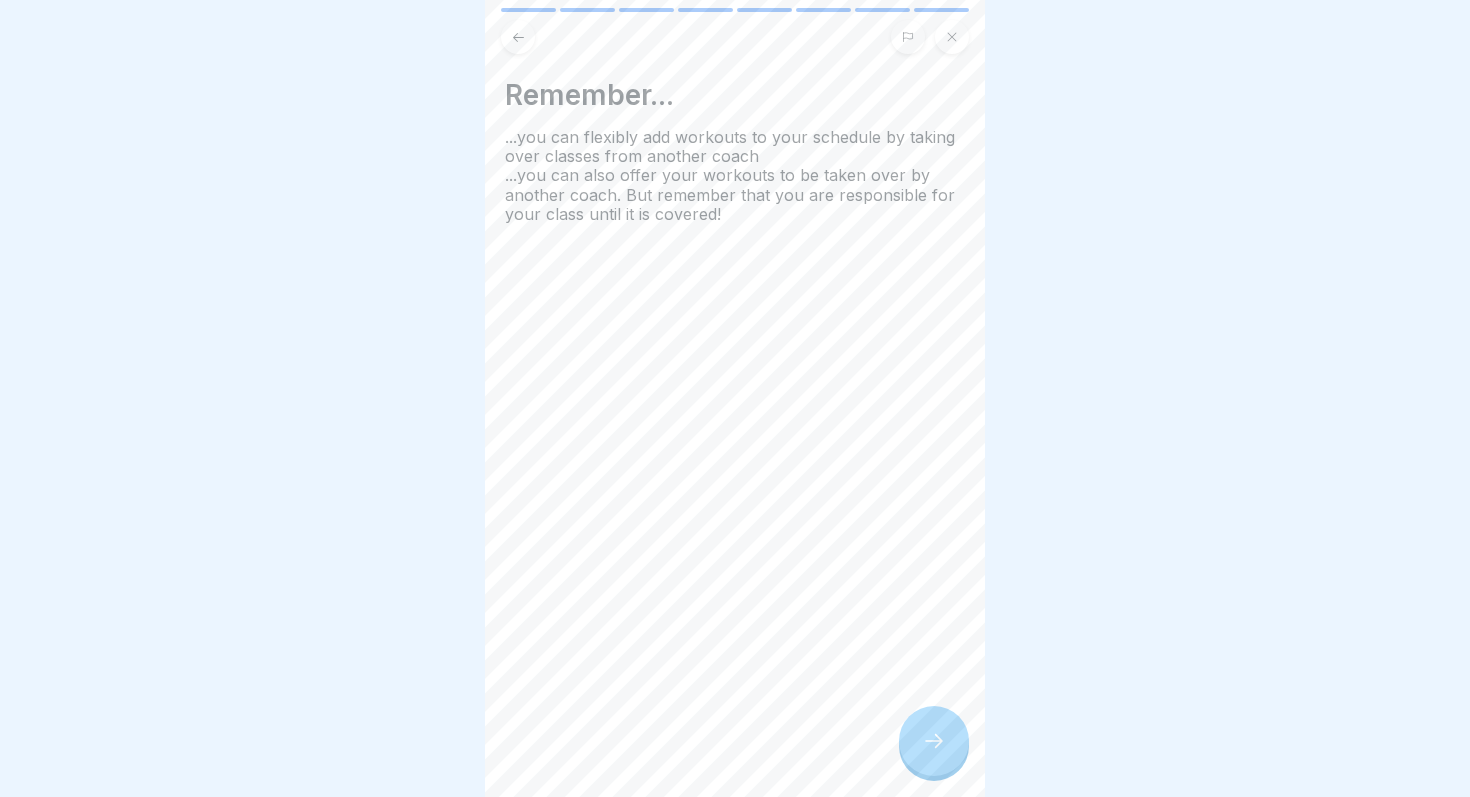 click at bounding box center [934, 741] 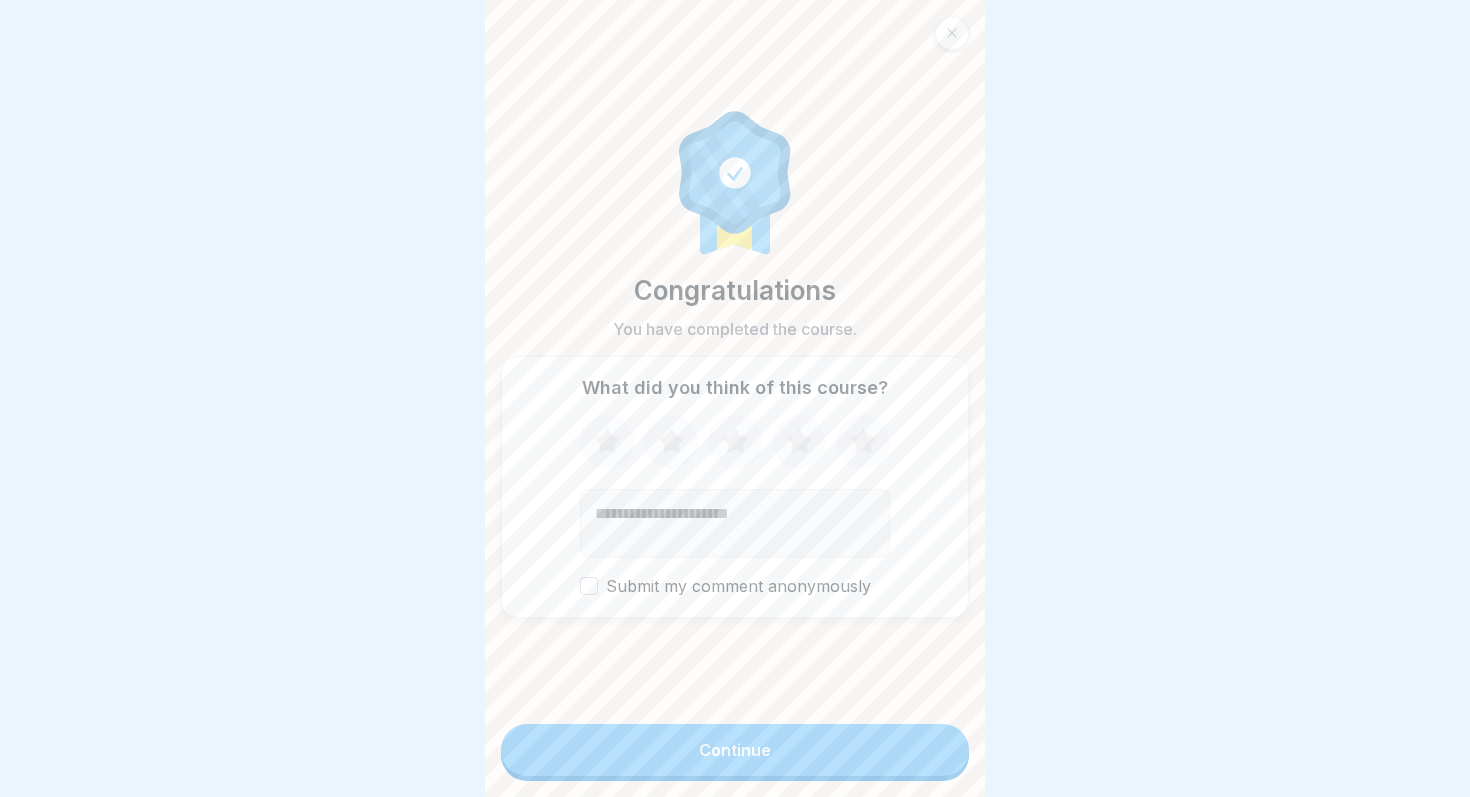 click on "Continue" at bounding box center (735, 750) 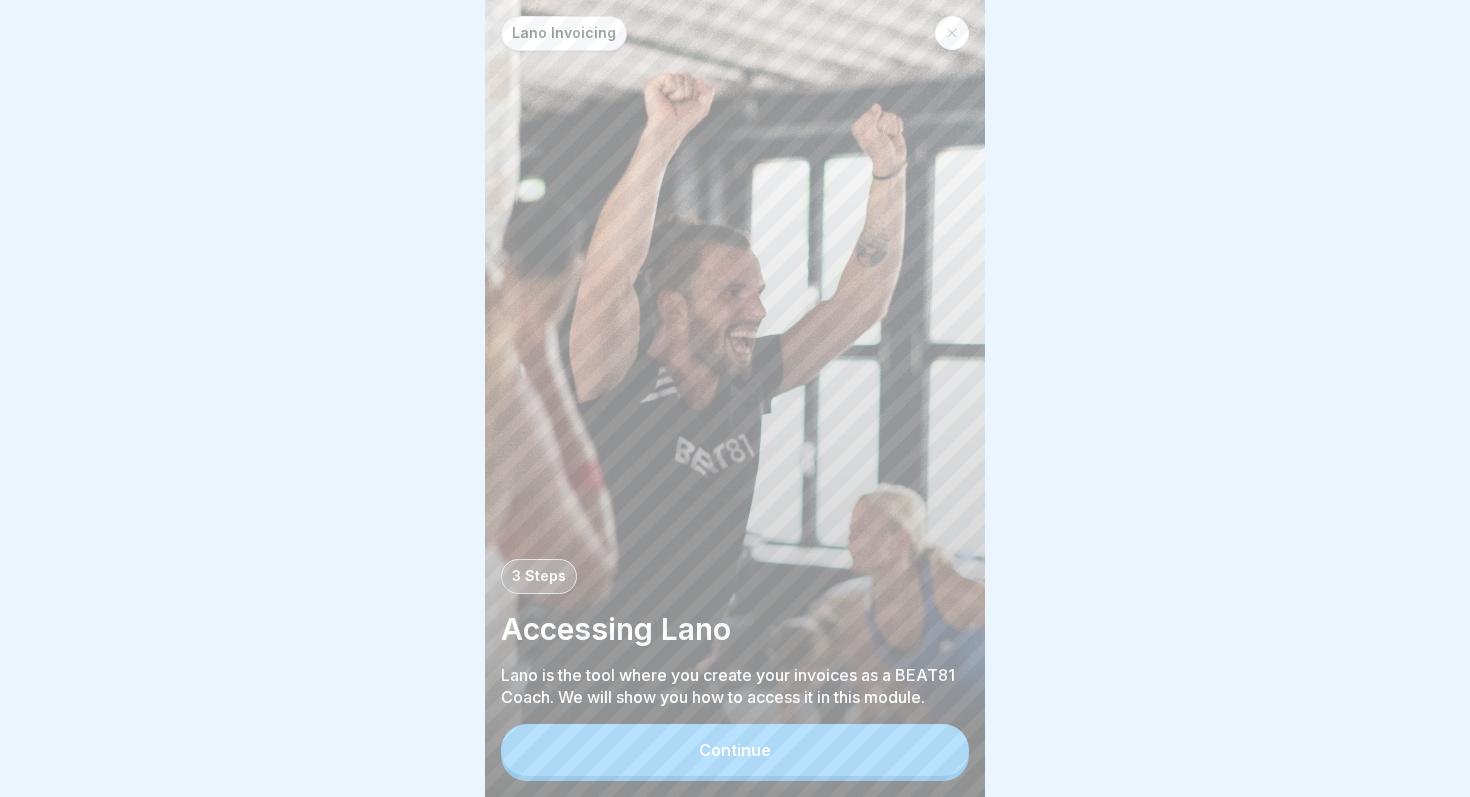 click on "Continue" at bounding box center [735, 750] 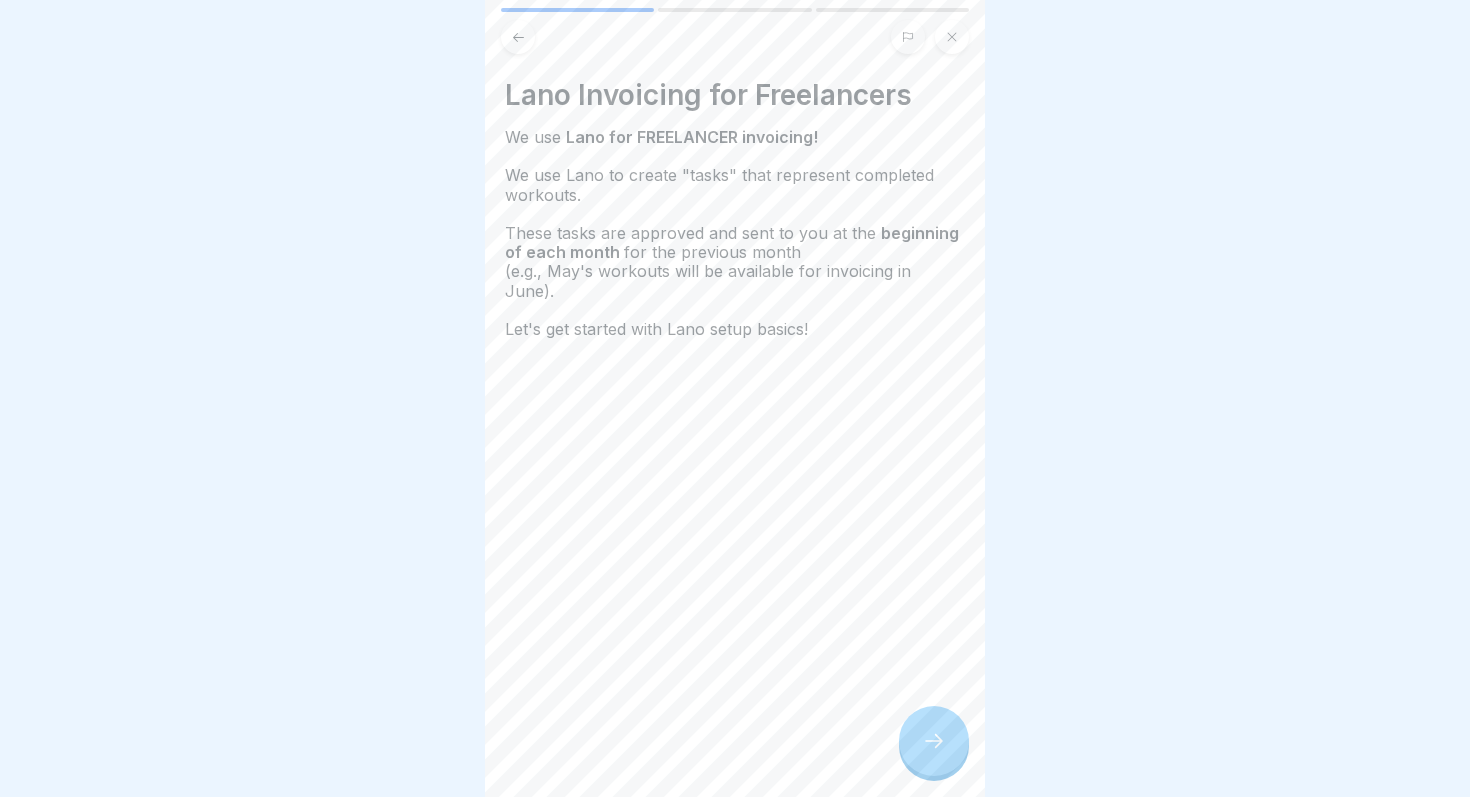 click 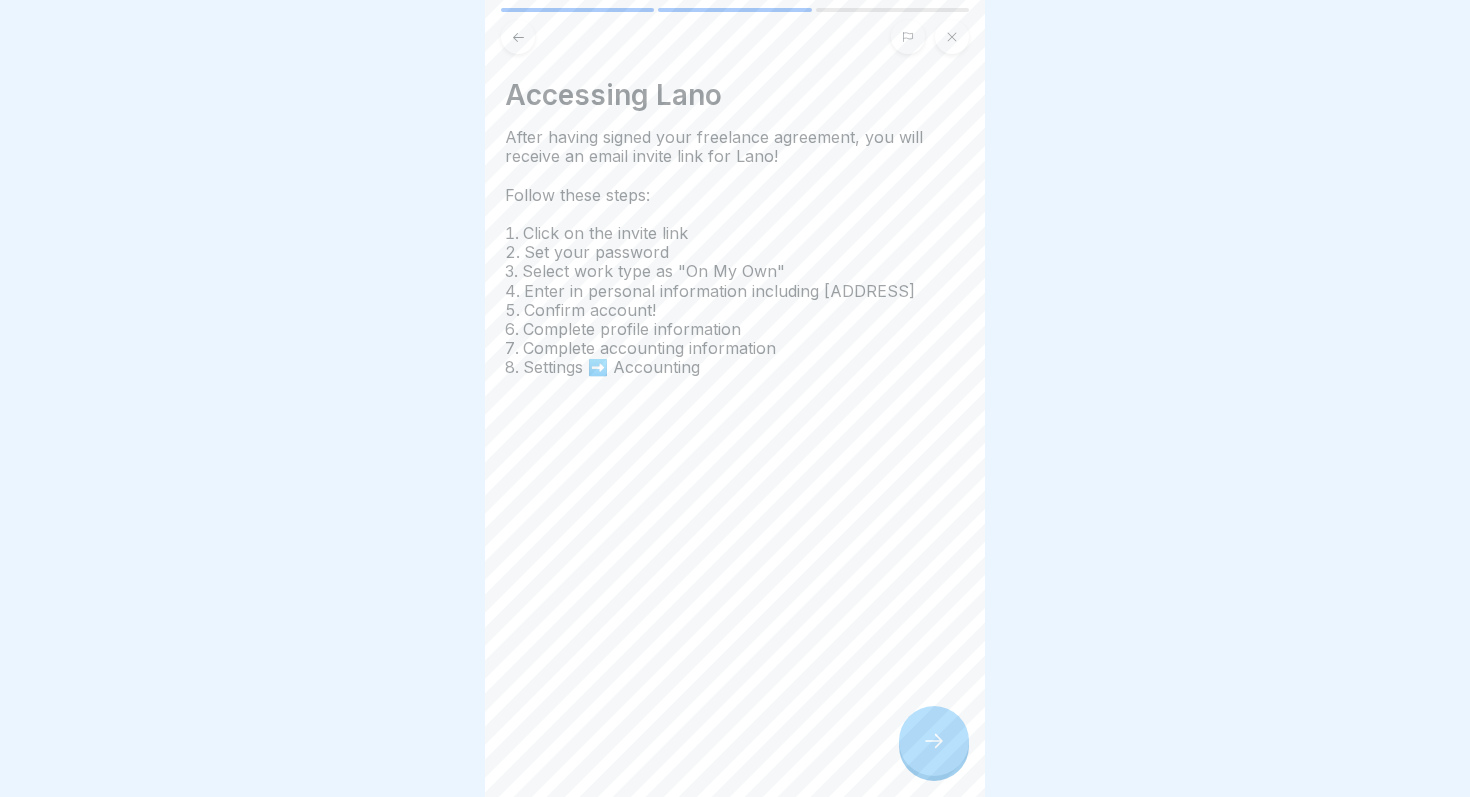 click 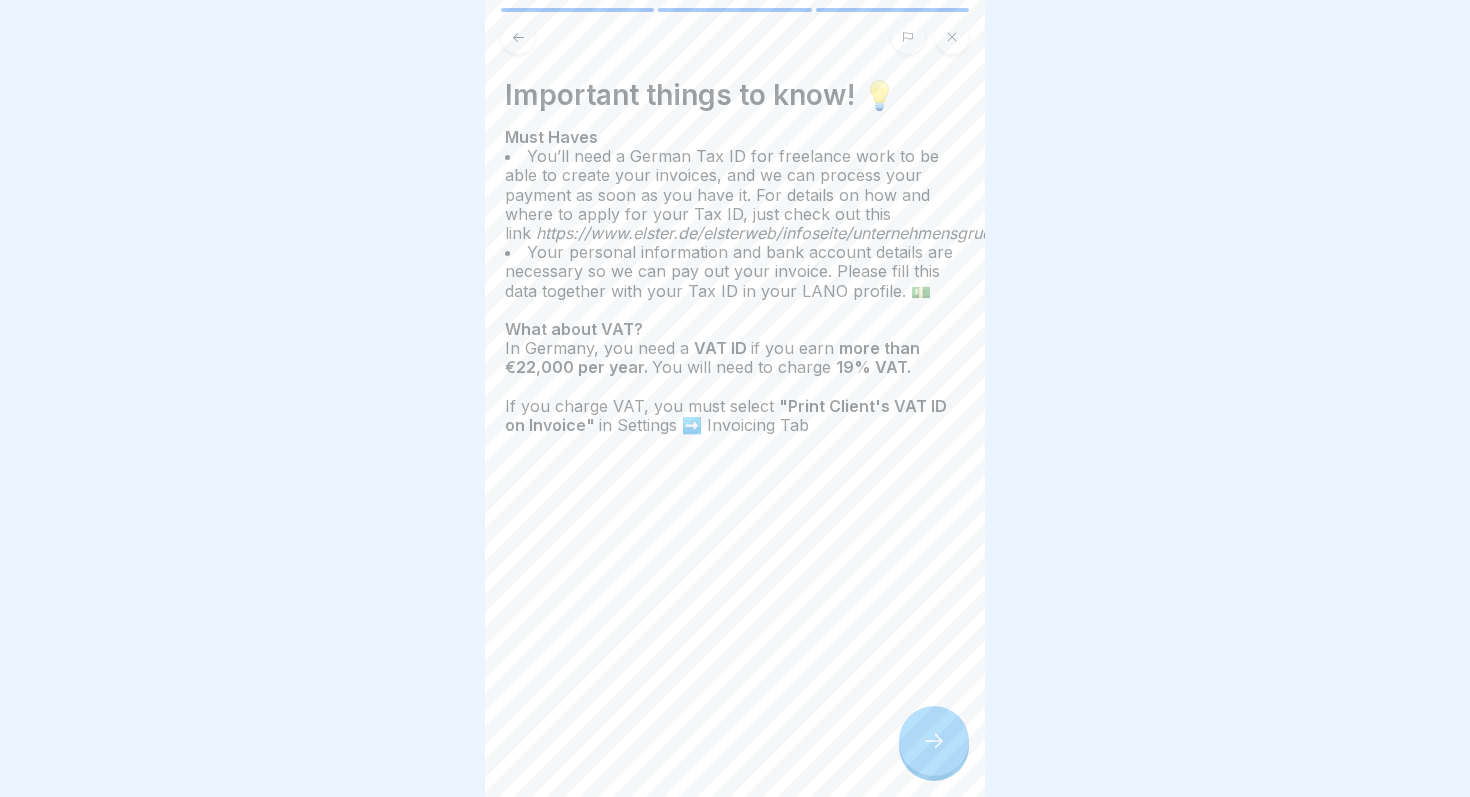 click 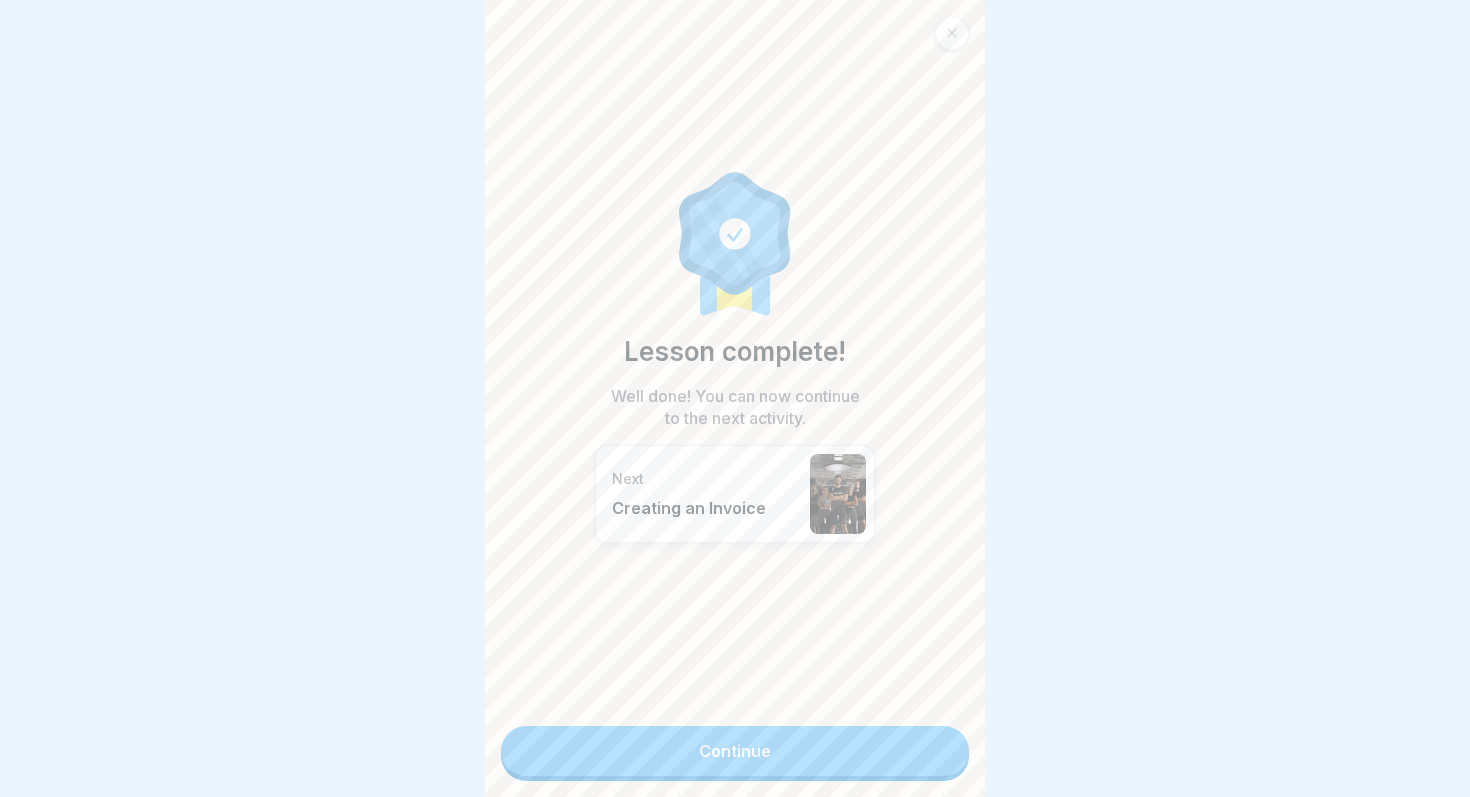click on "Continue" at bounding box center [735, 751] 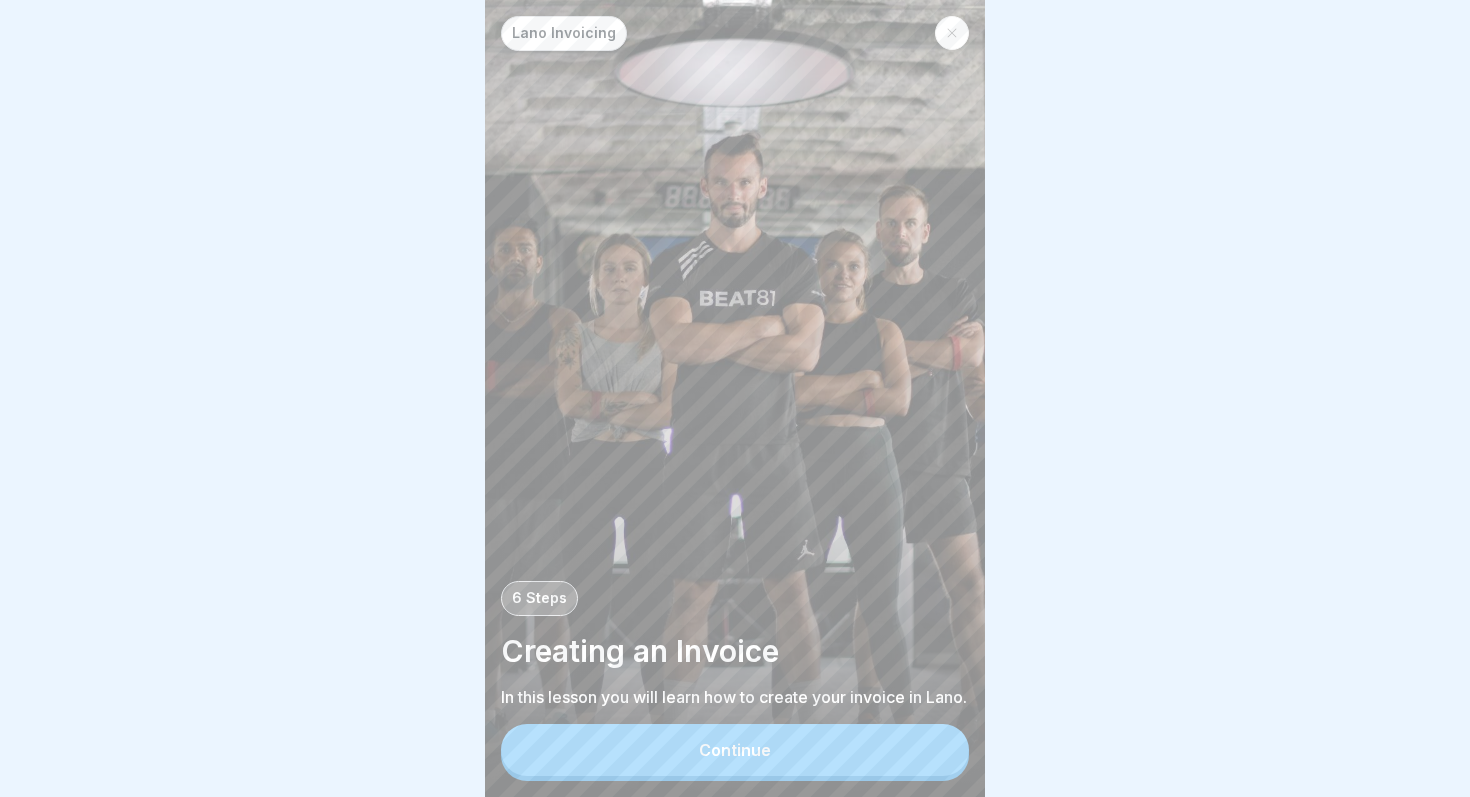 click 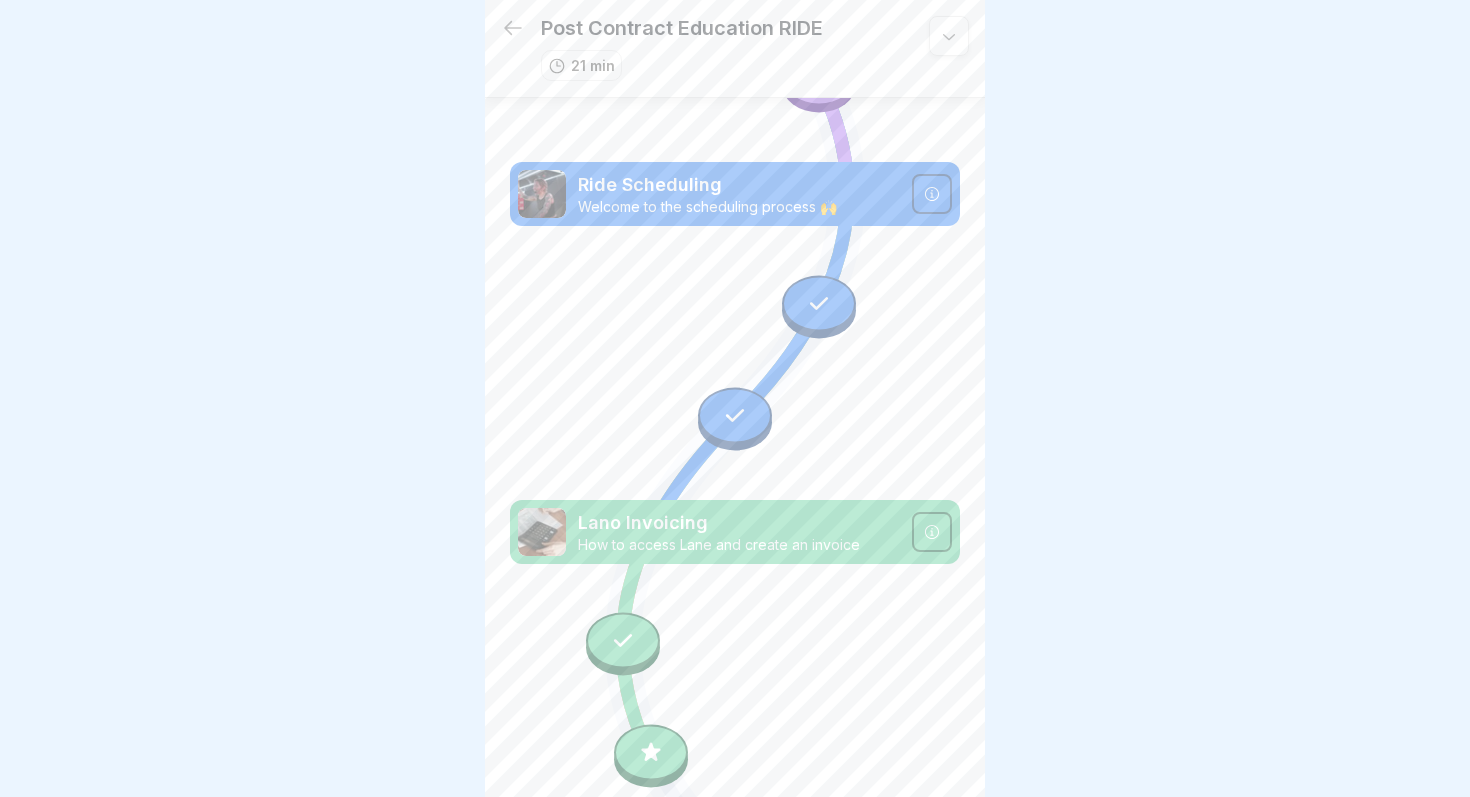 scroll, scrollTop: 0, scrollLeft: 0, axis: both 